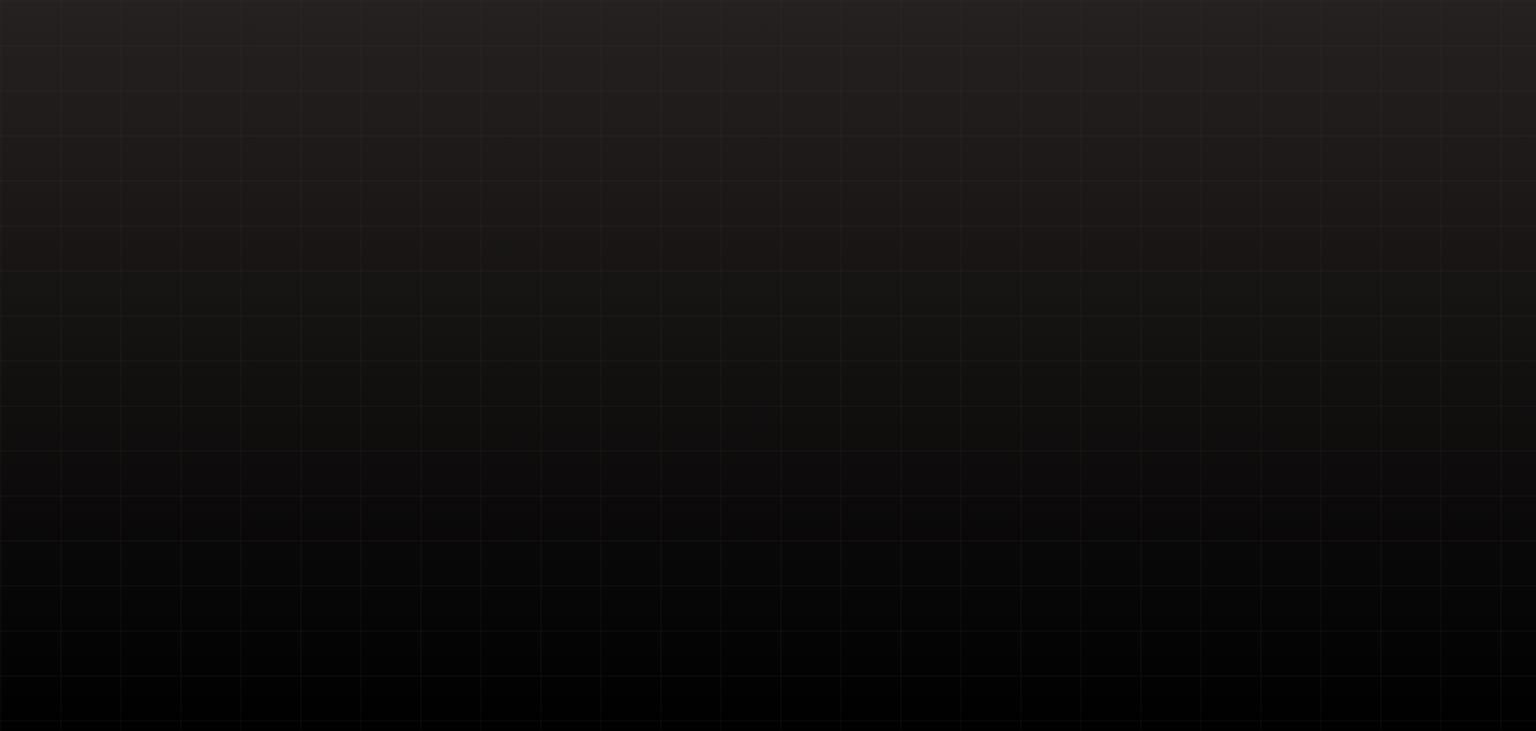 scroll, scrollTop: 0, scrollLeft: 0, axis: both 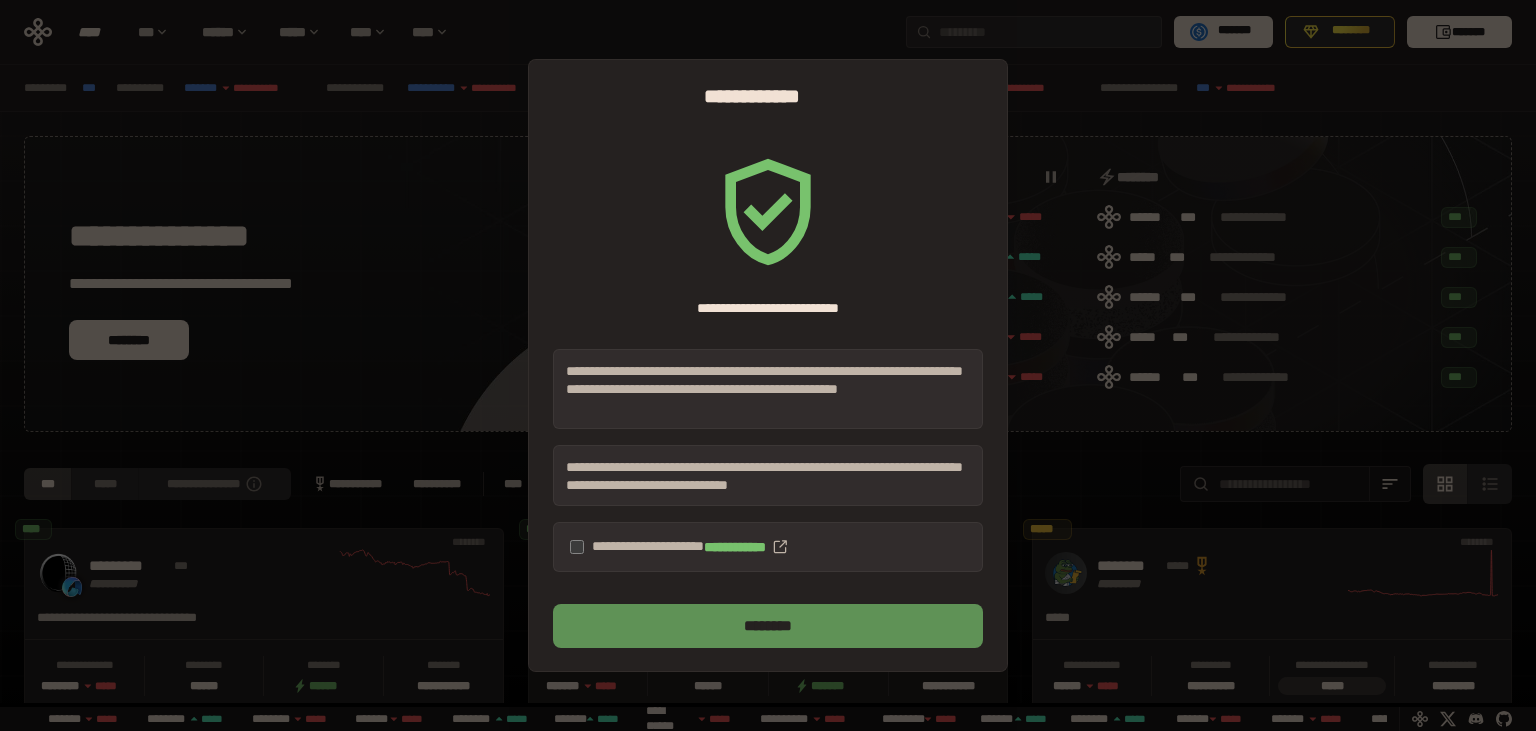 click on "********" at bounding box center [768, 626] 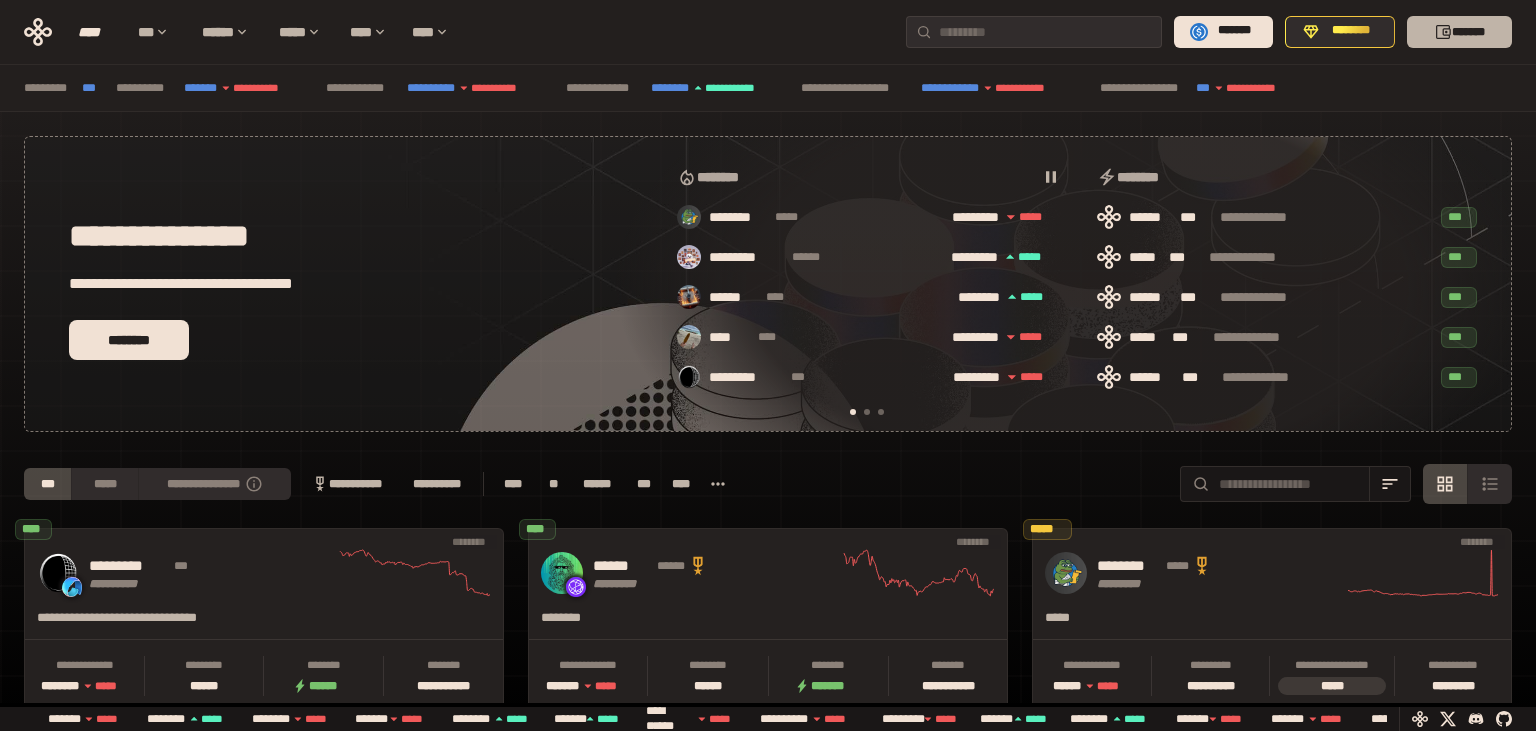 click on "*******" at bounding box center [1459, 32] 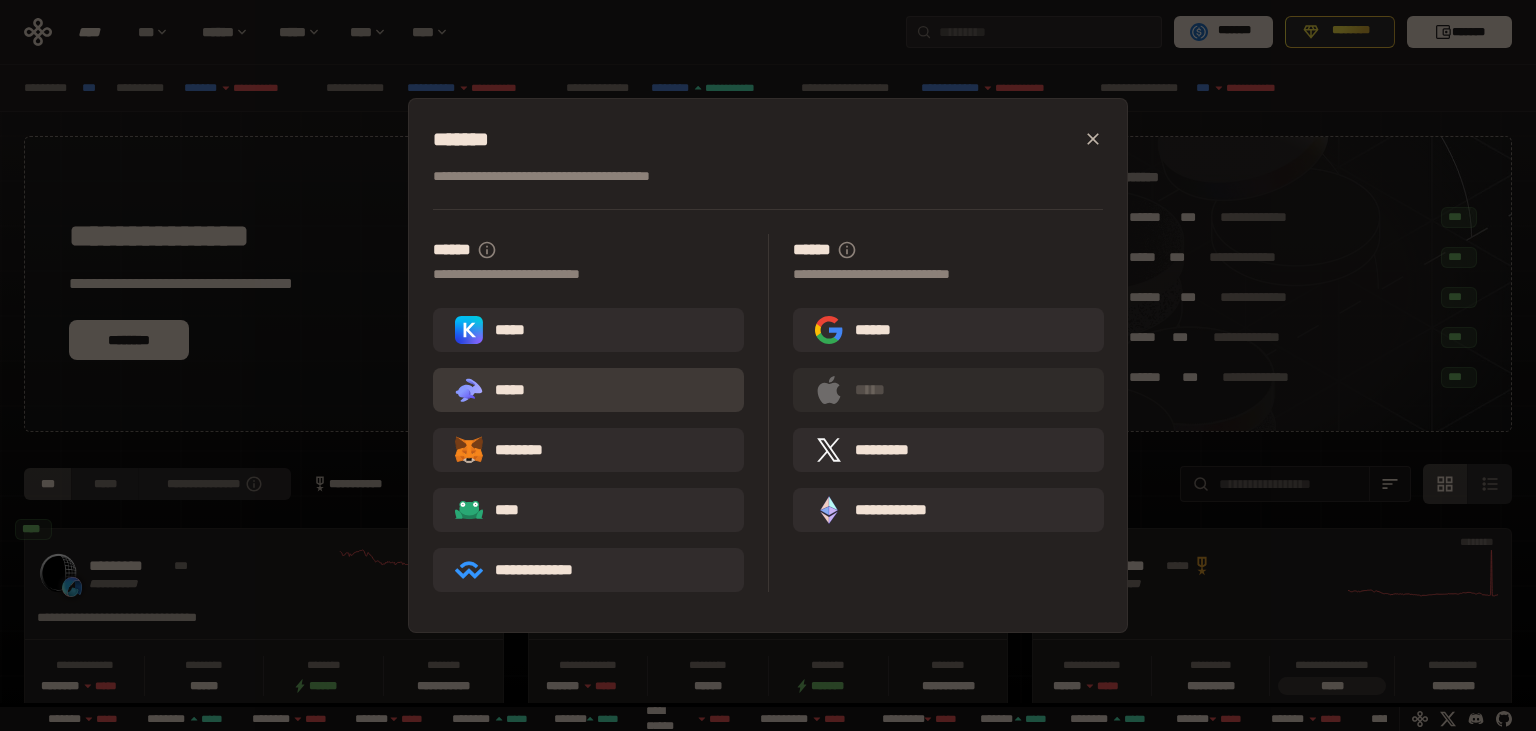 click on ".st0{fill:url(#SVGID_1_);}
.st1{fill-rule:evenodd;clip-rule:evenodd;fill:url(#SVGID_00000161597173617360504640000012432366591255278478_);}
.st2{fill-rule:evenodd;clip-rule:evenodd;fill:url(#SVGID_00000021803777515098205300000017382971856690286485_);}
.st3{fill:url(#SVGID_00000031192219548086493050000012287181694732331425_);}
*****" at bounding box center [588, 390] 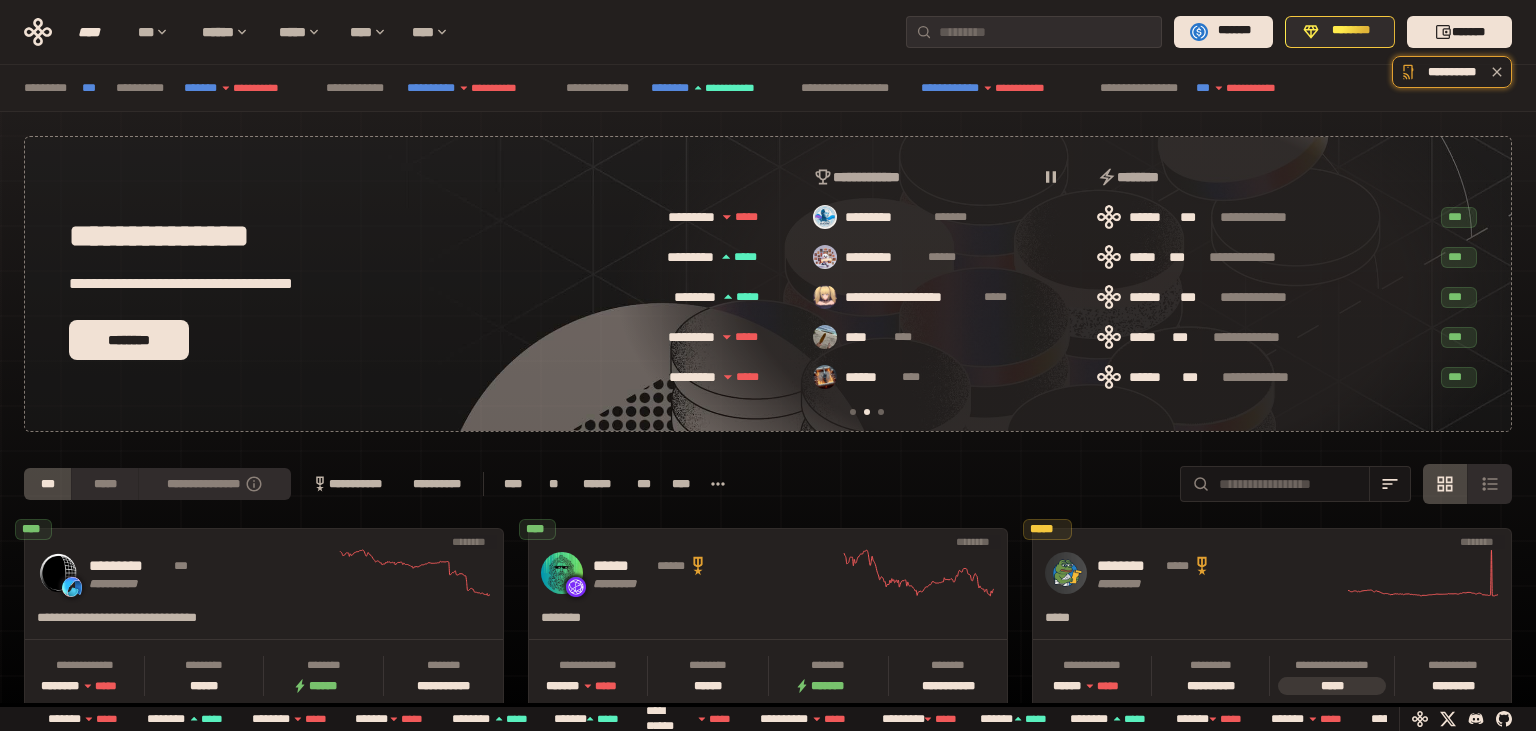 scroll, scrollTop: 0, scrollLeft: 436, axis: horizontal 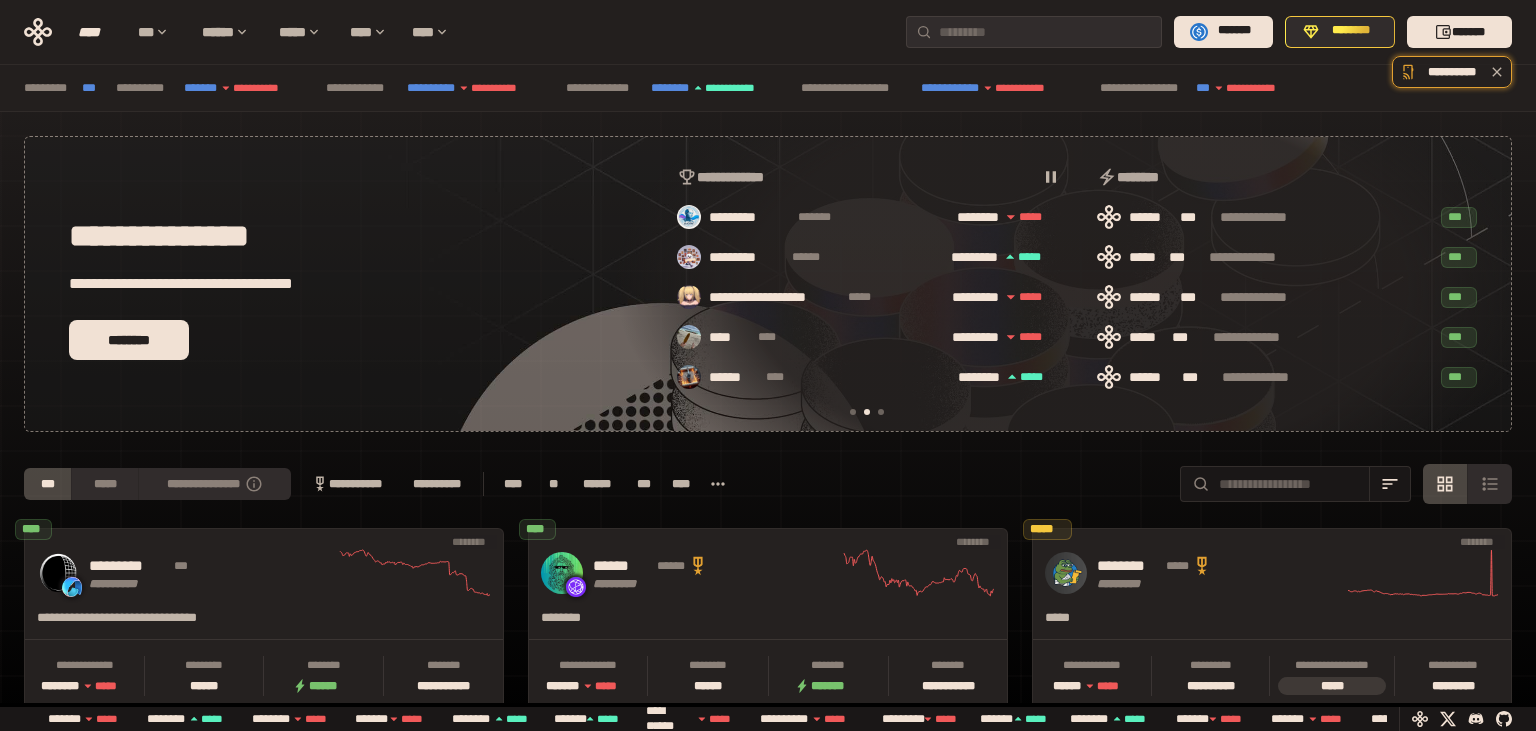 click on "**********" at bounding box center [768, 284] 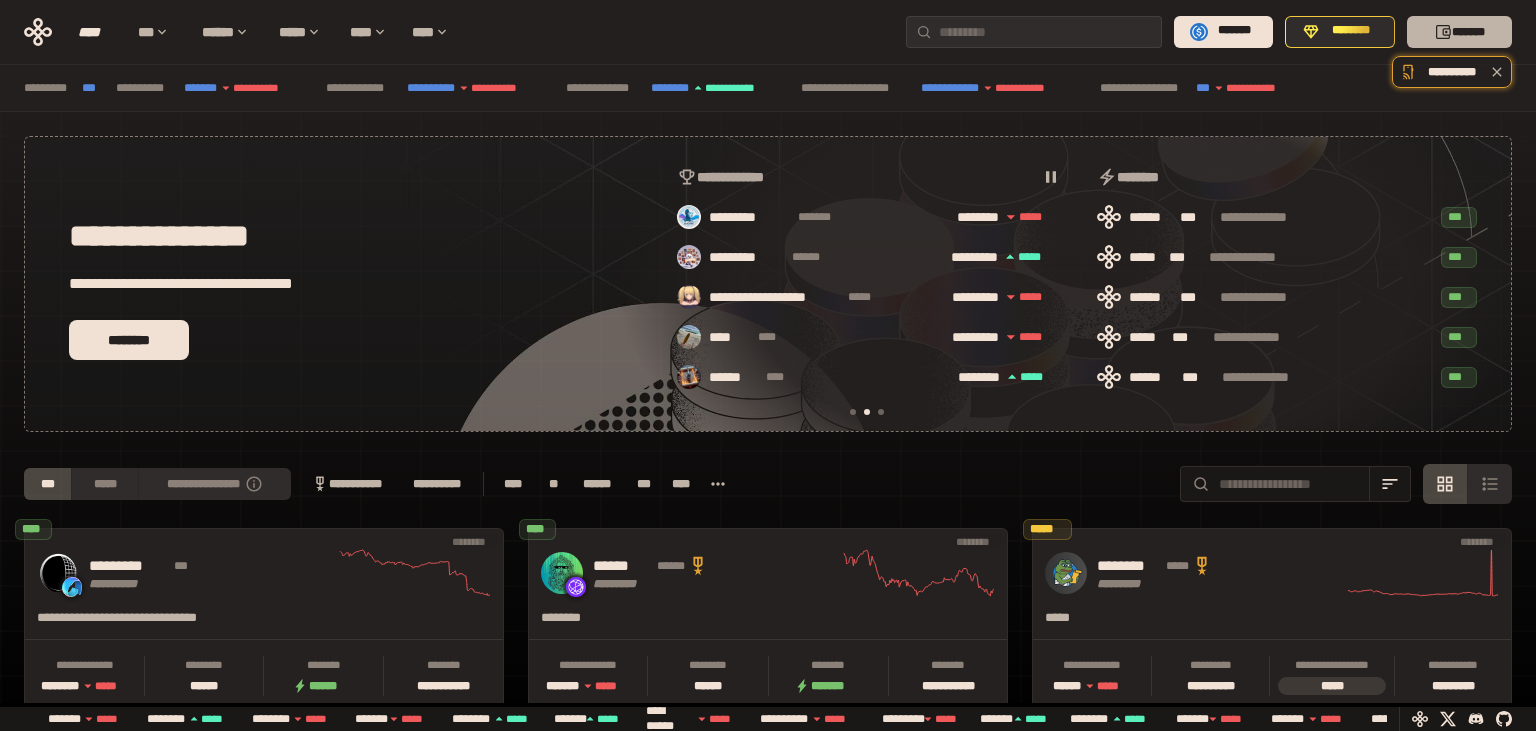 click on "*******" at bounding box center (1459, 32) 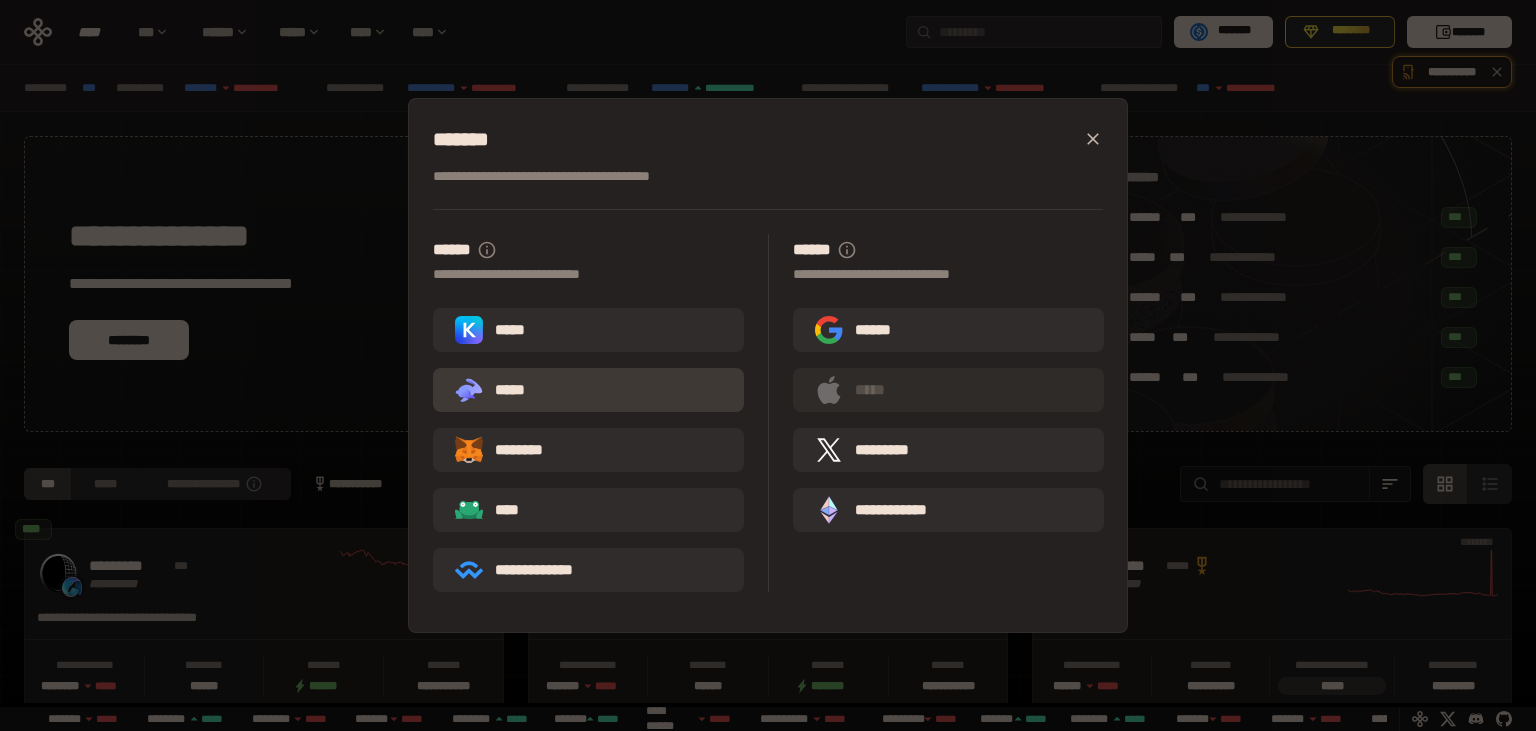 scroll, scrollTop: 0, scrollLeft: 856, axis: horizontal 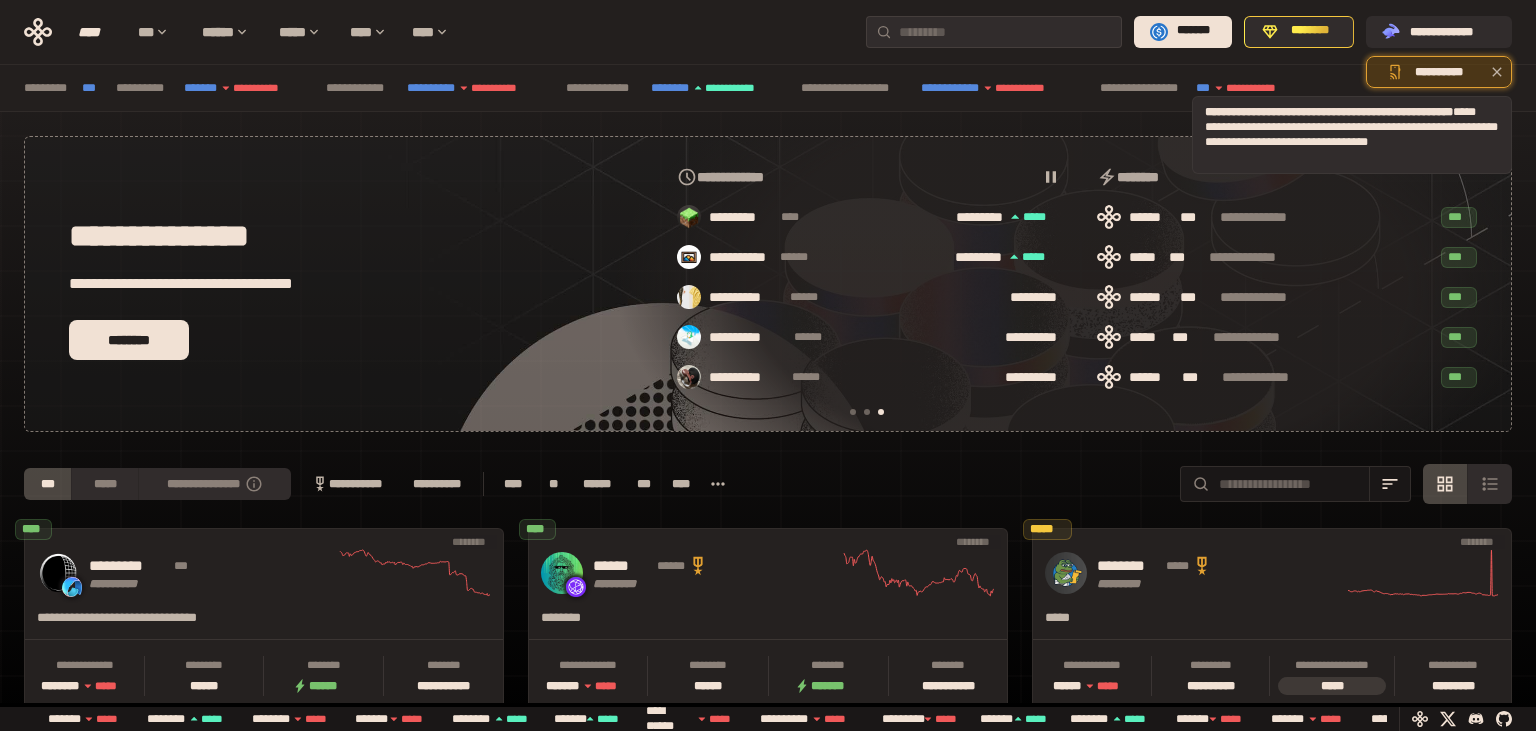 click on "**********" at bounding box center (1439, 72) 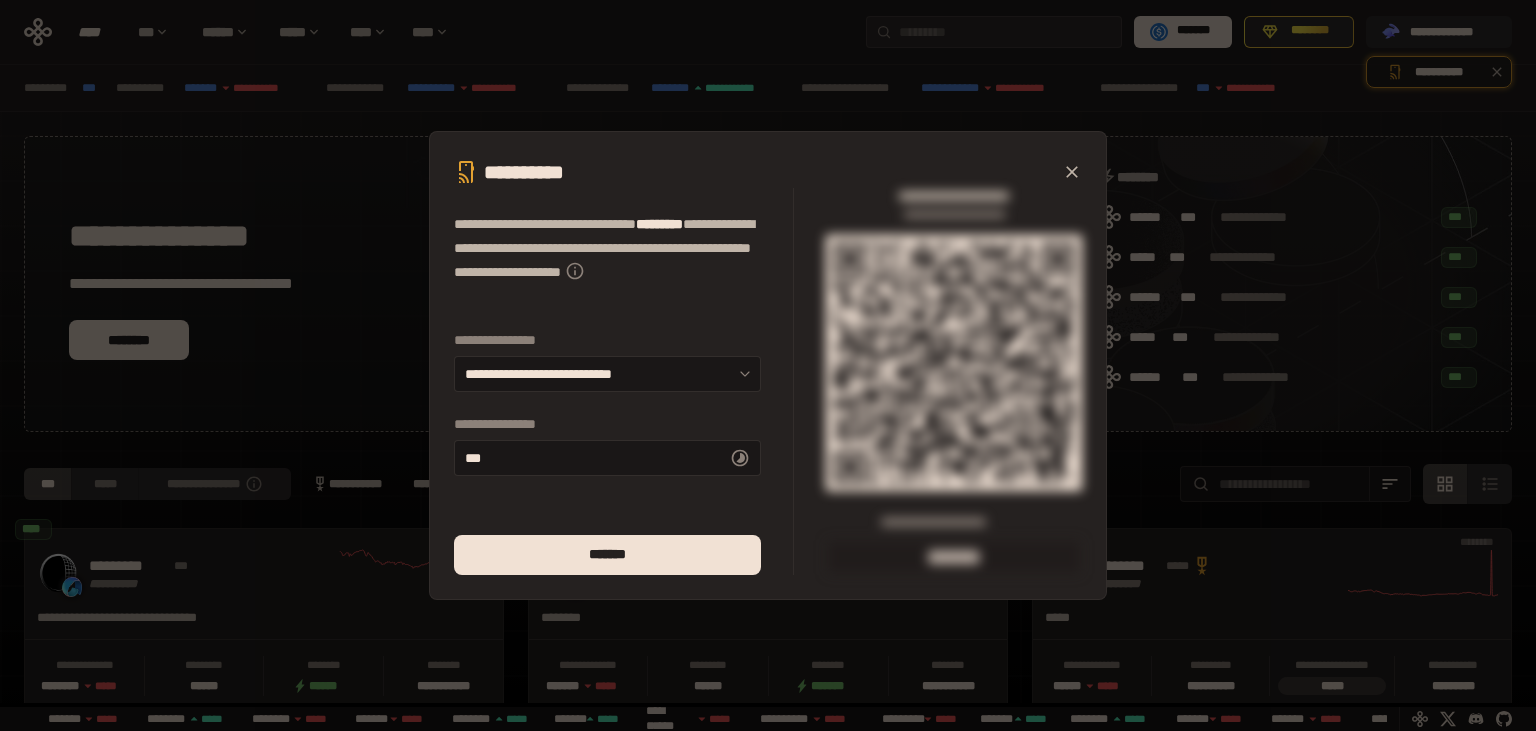scroll, scrollTop: 0, scrollLeft: 436, axis: horizontal 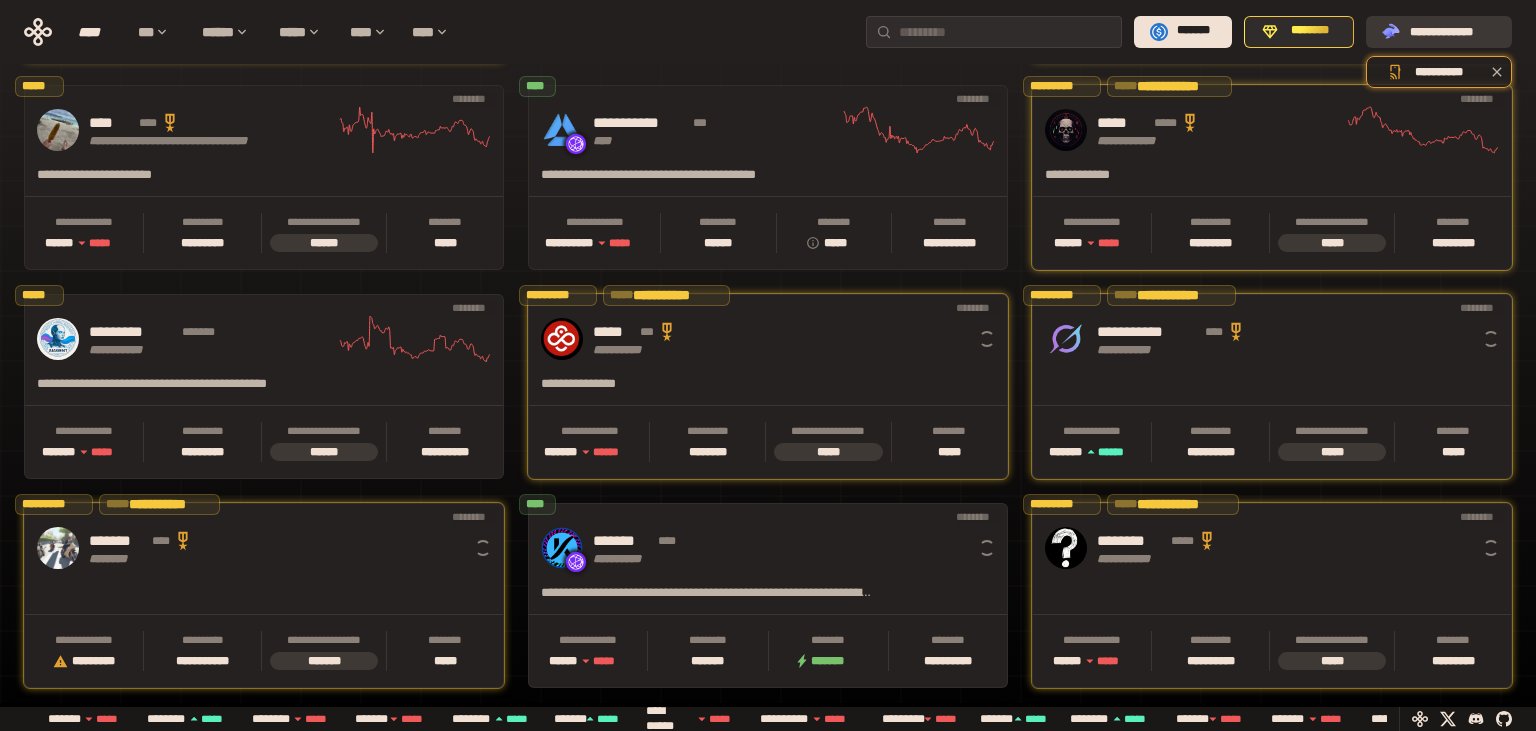 click on "**********" at bounding box center (1453, 31) 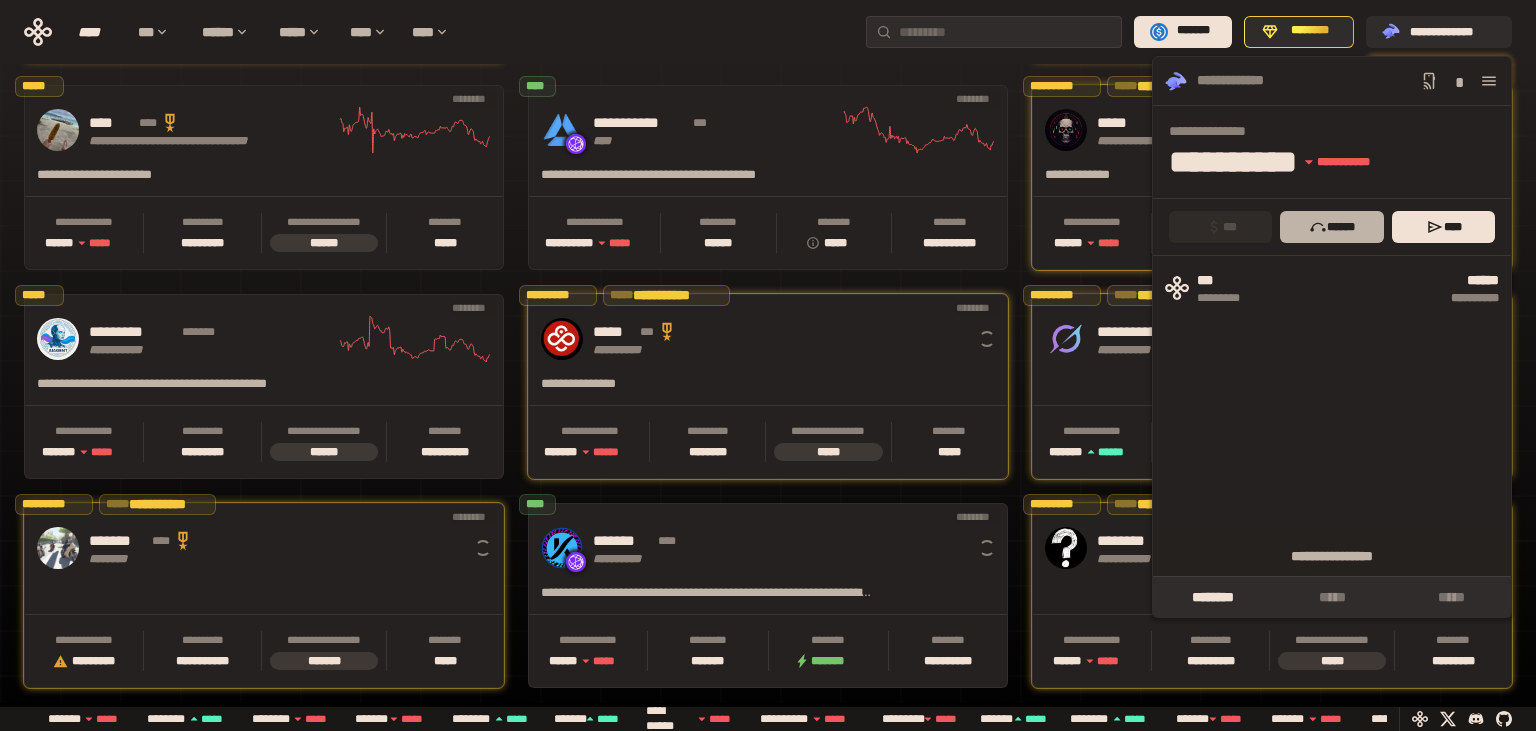 scroll, scrollTop: 0, scrollLeft: 436, axis: horizontal 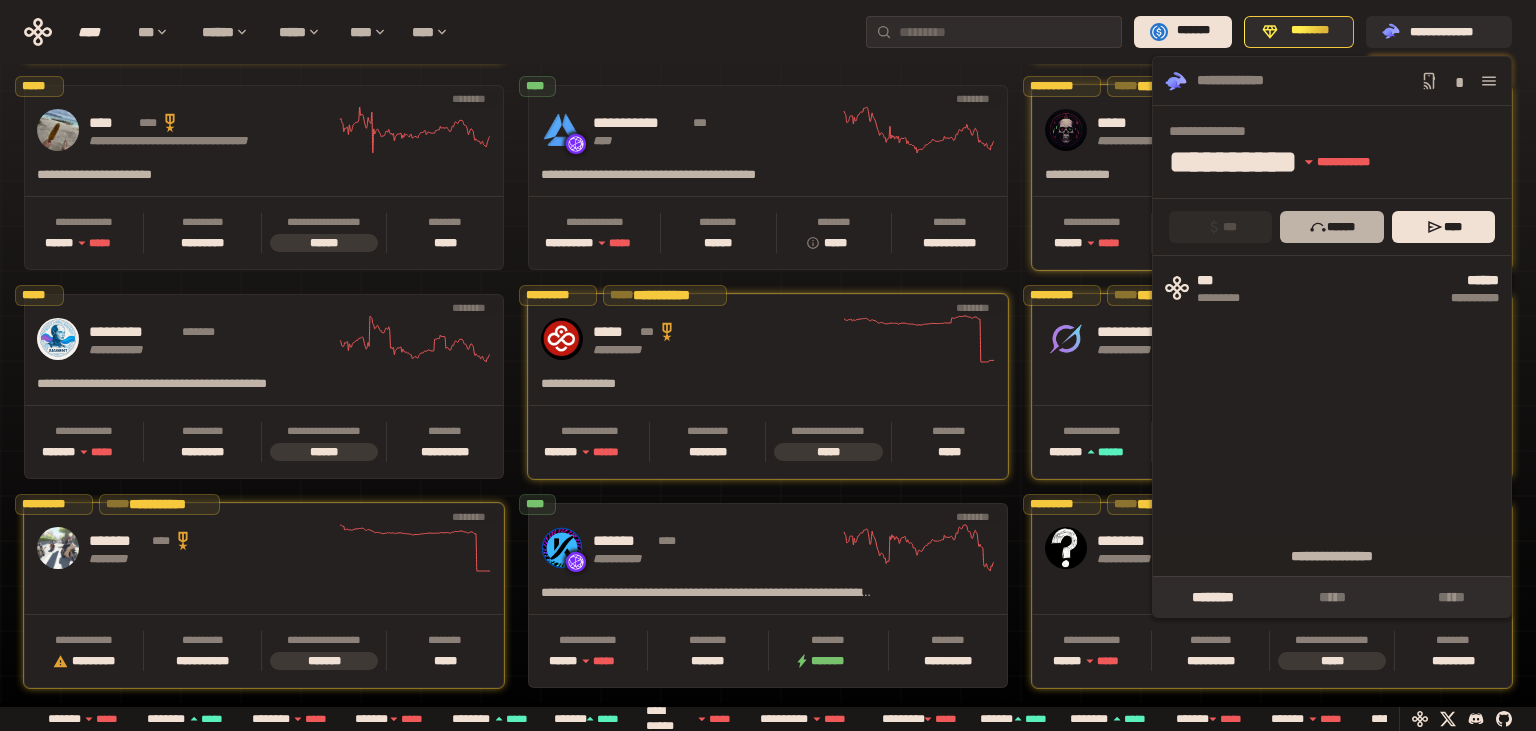 click on "******" at bounding box center (1331, 227) 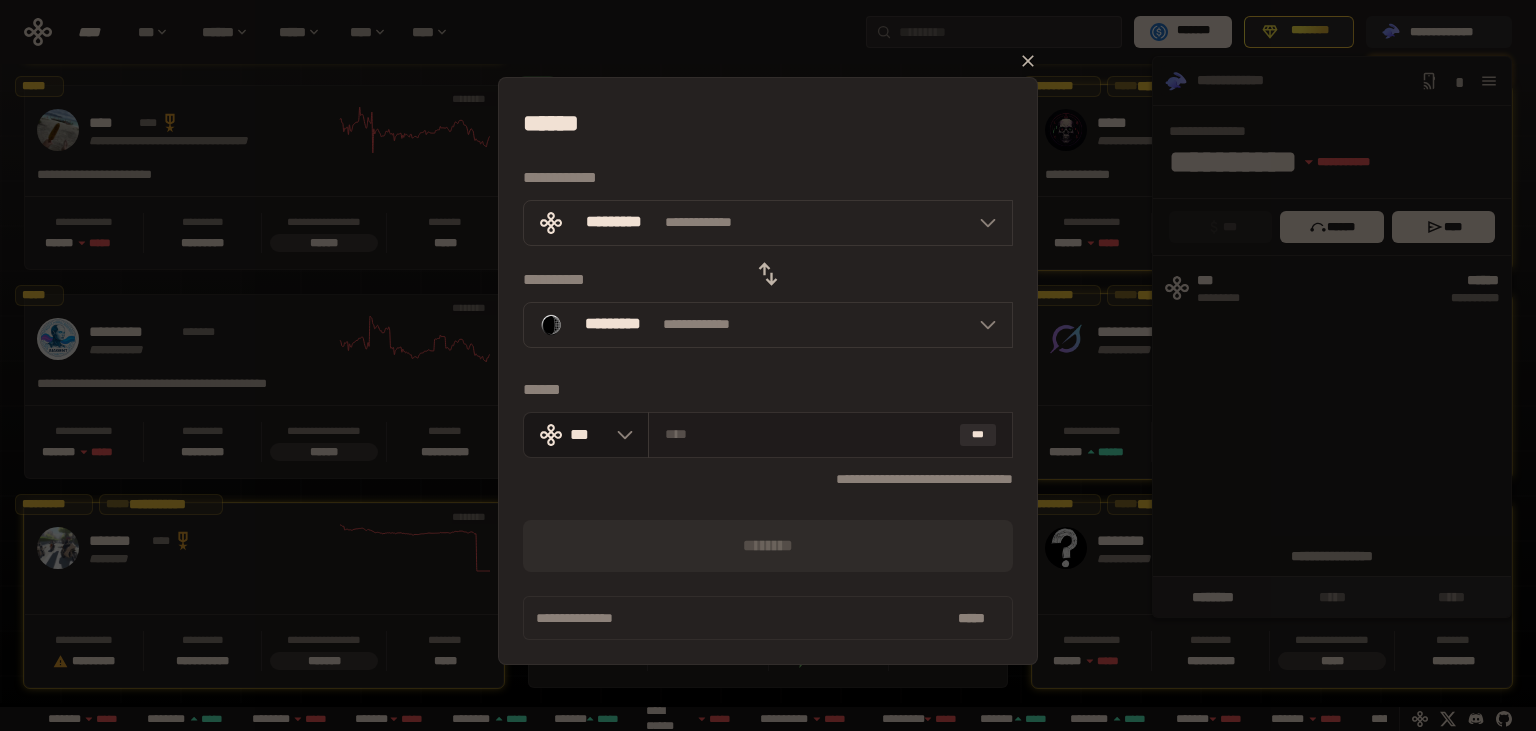scroll, scrollTop: 0, scrollLeft: 16, axis: horizontal 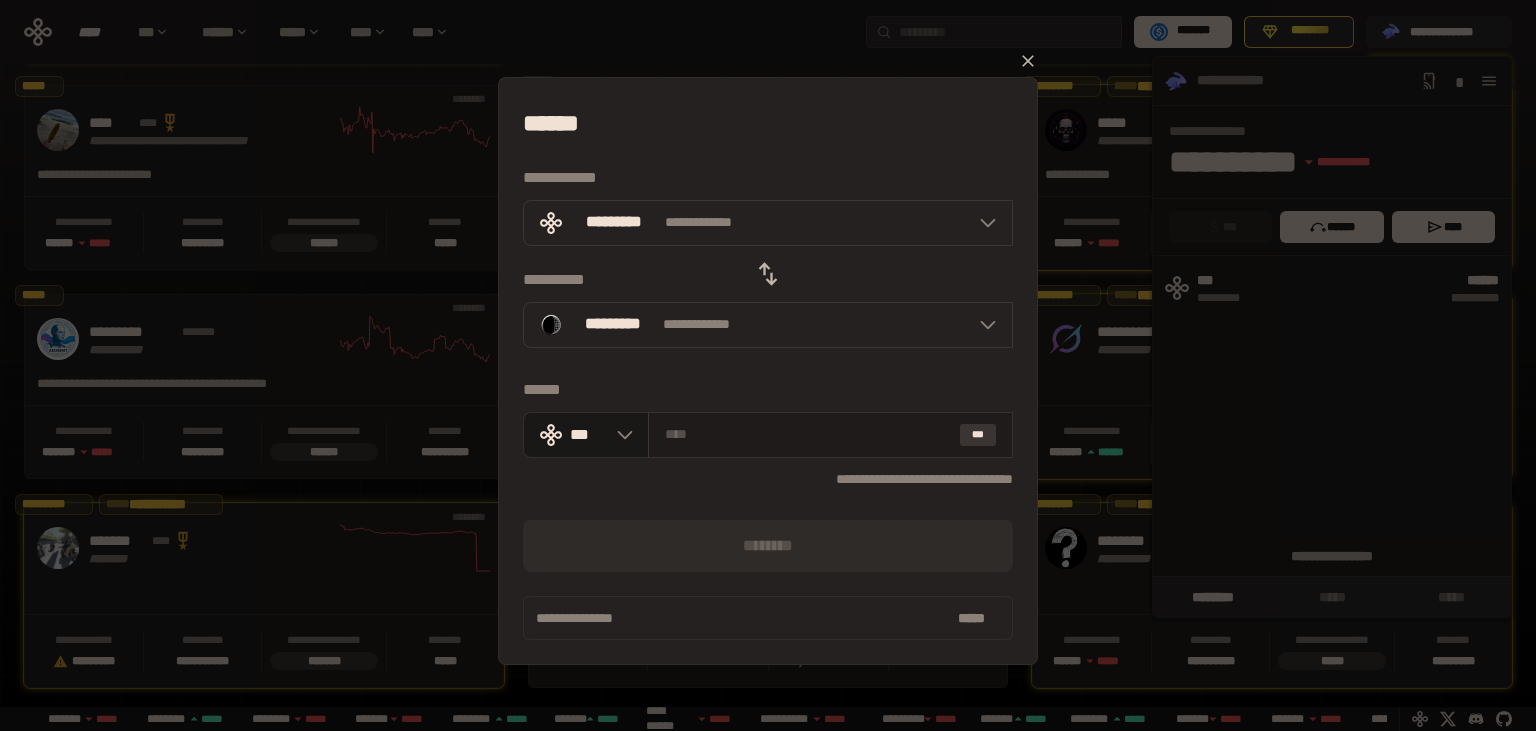 click on "***" at bounding box center (978, 435) 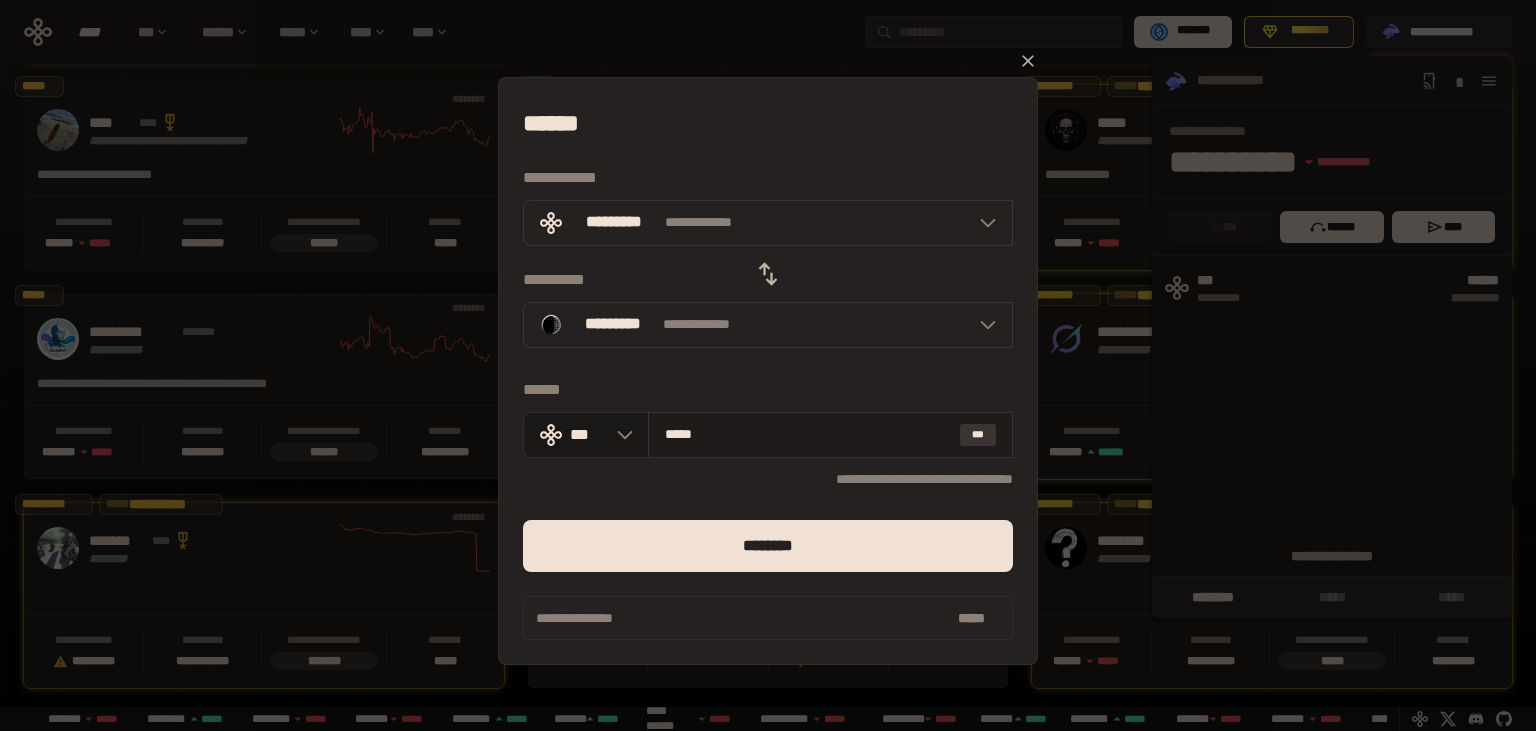 click on "***" at bounding box center [978, 435] 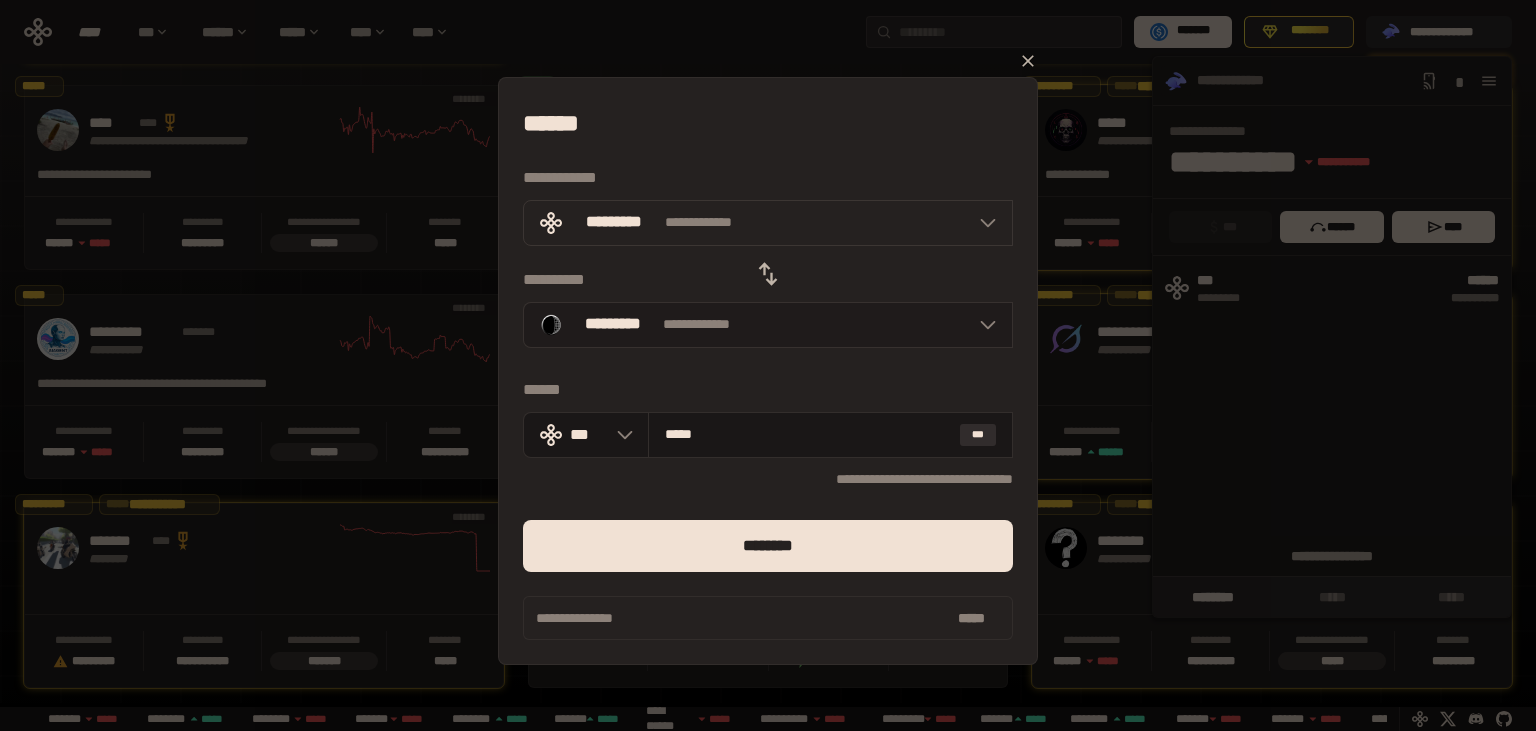 scroll, scrollTop: 0, scrollLeft: 436, axis: horizontal 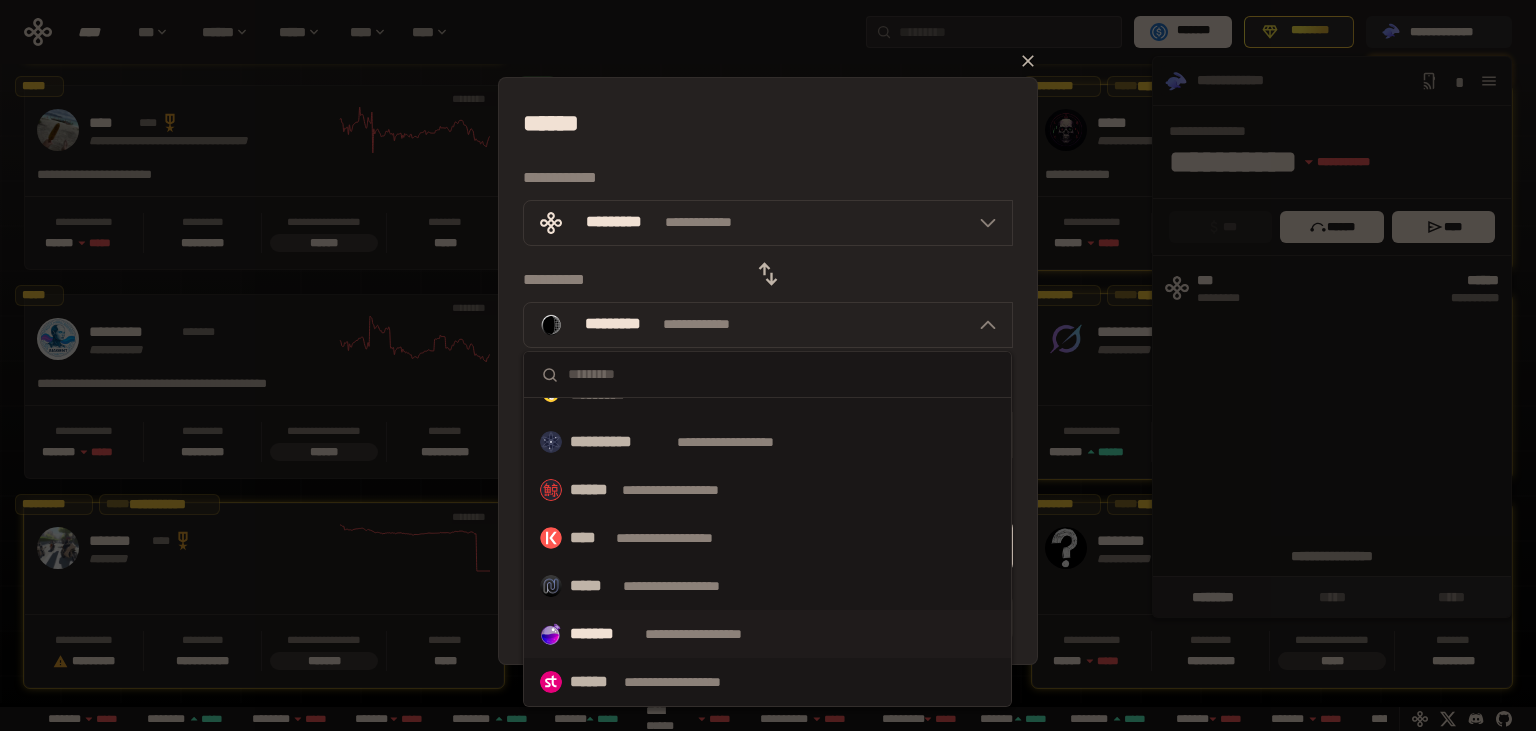 click on "**********" at bounding box center (712, 634) 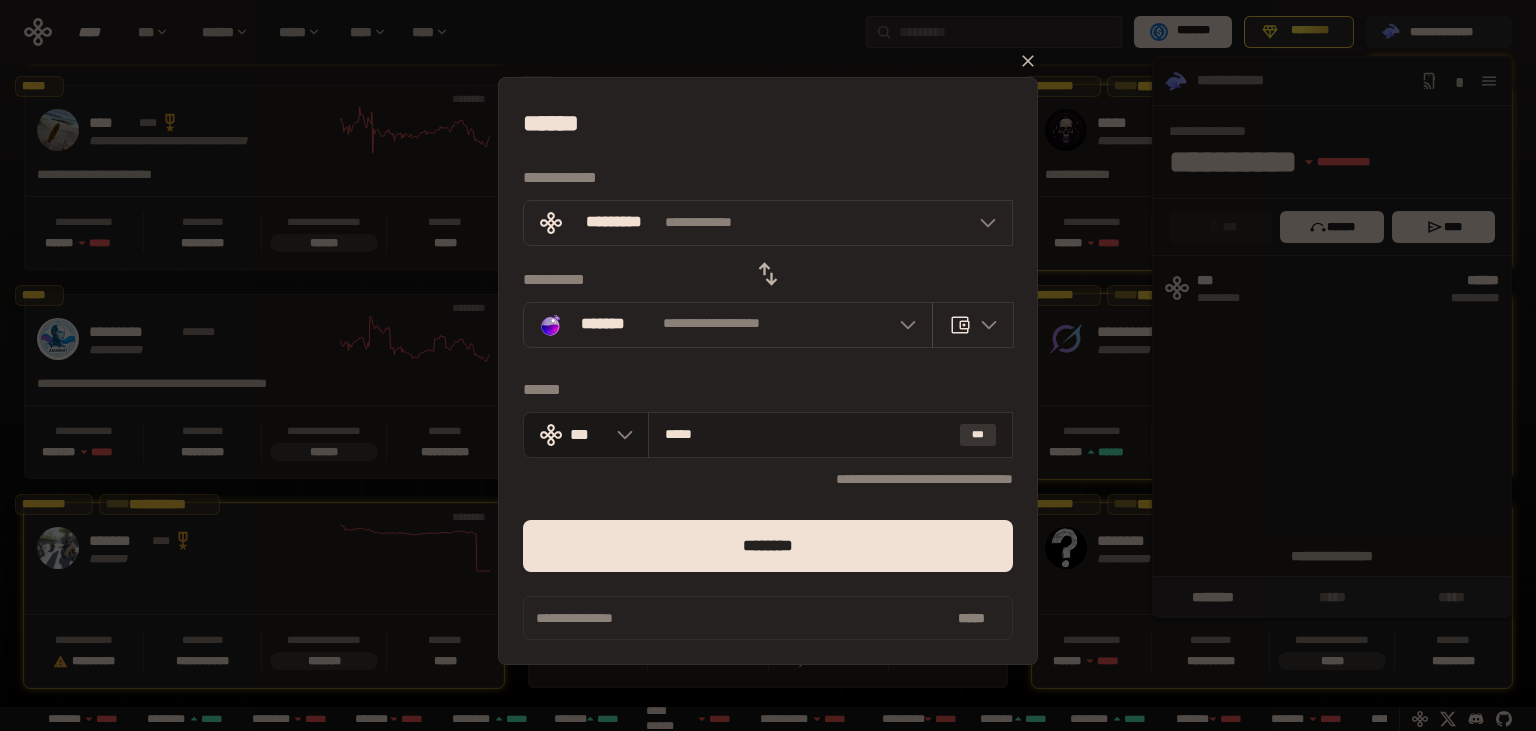 click on "***" at bounding box center (978, 435) 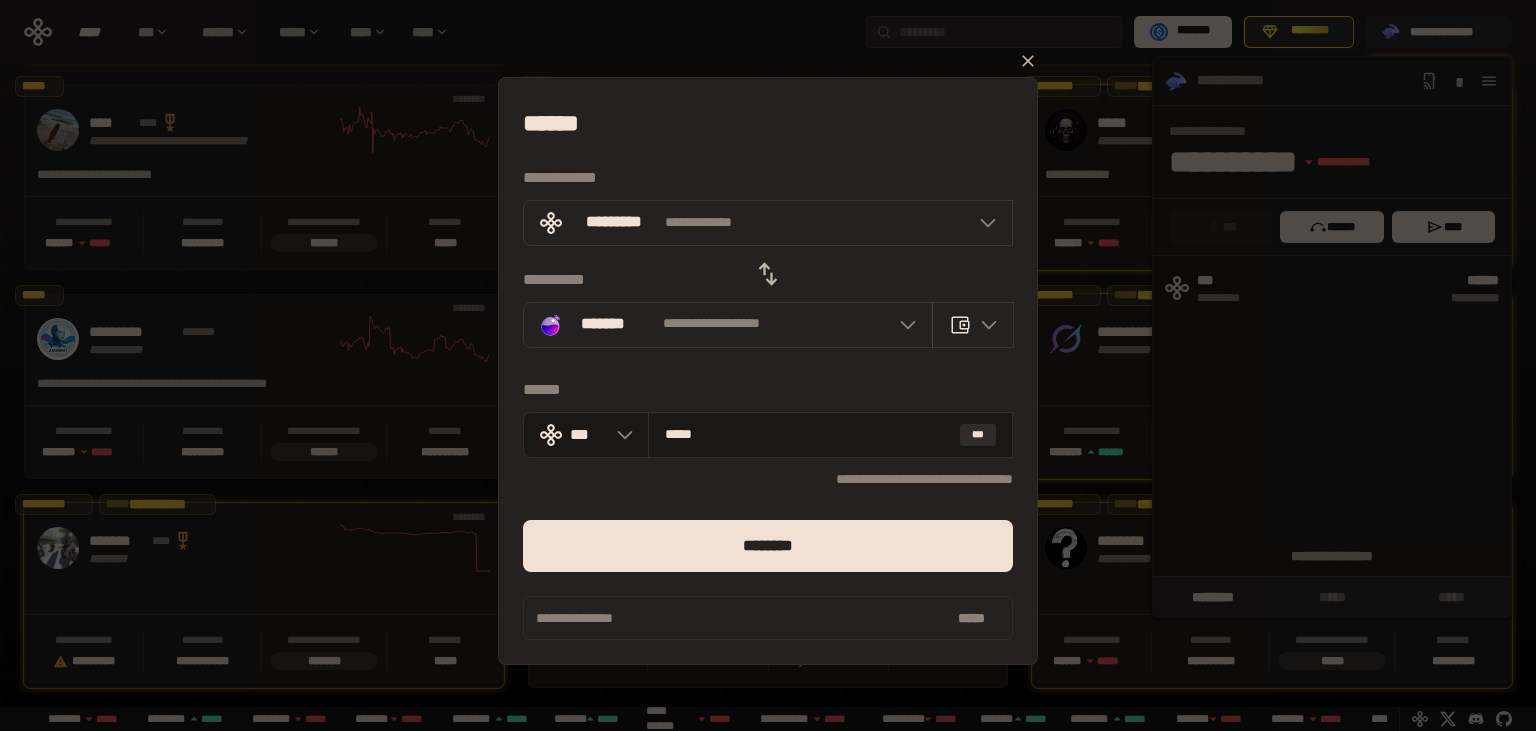 scroll, scrollTop: 0, scrollLeft: 436, axis: horizontal 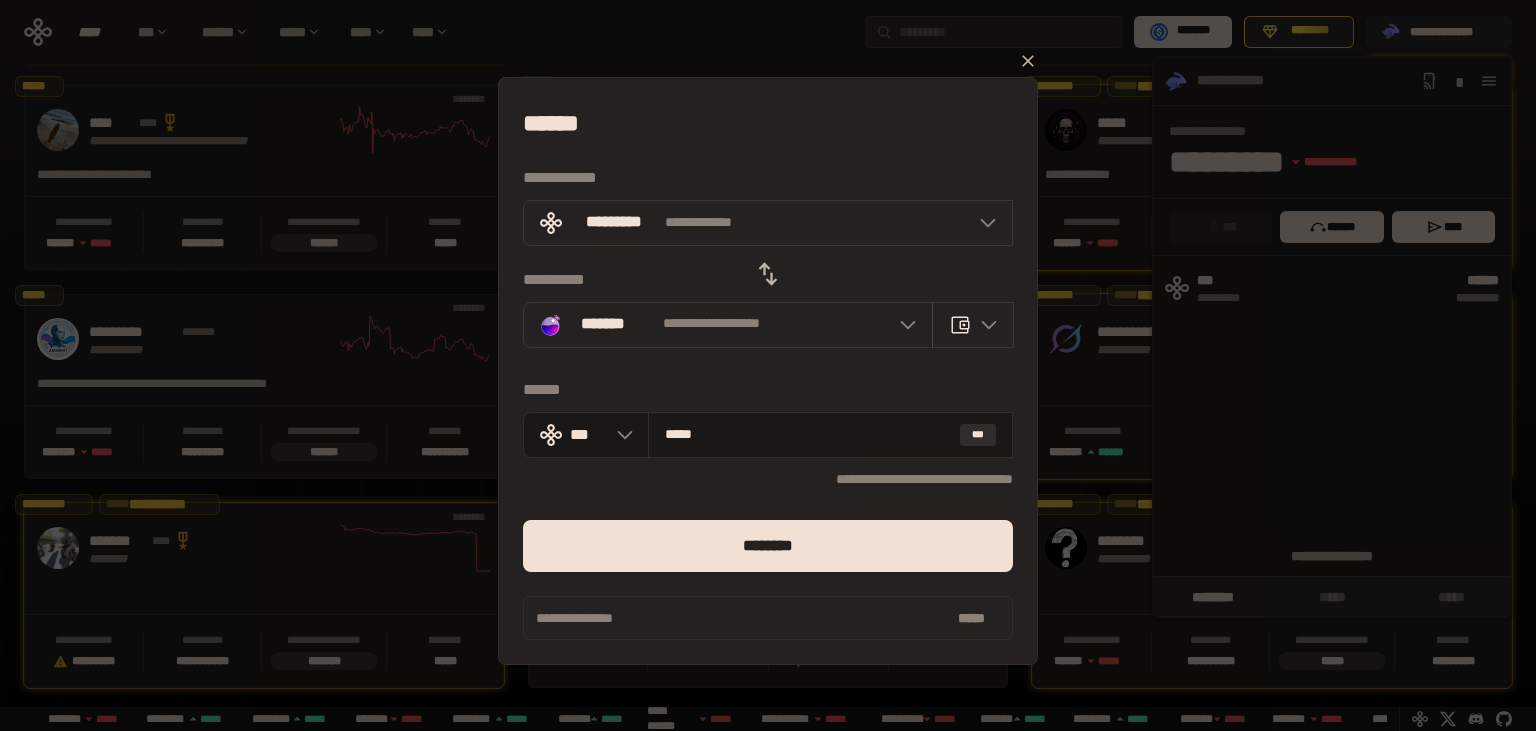 click 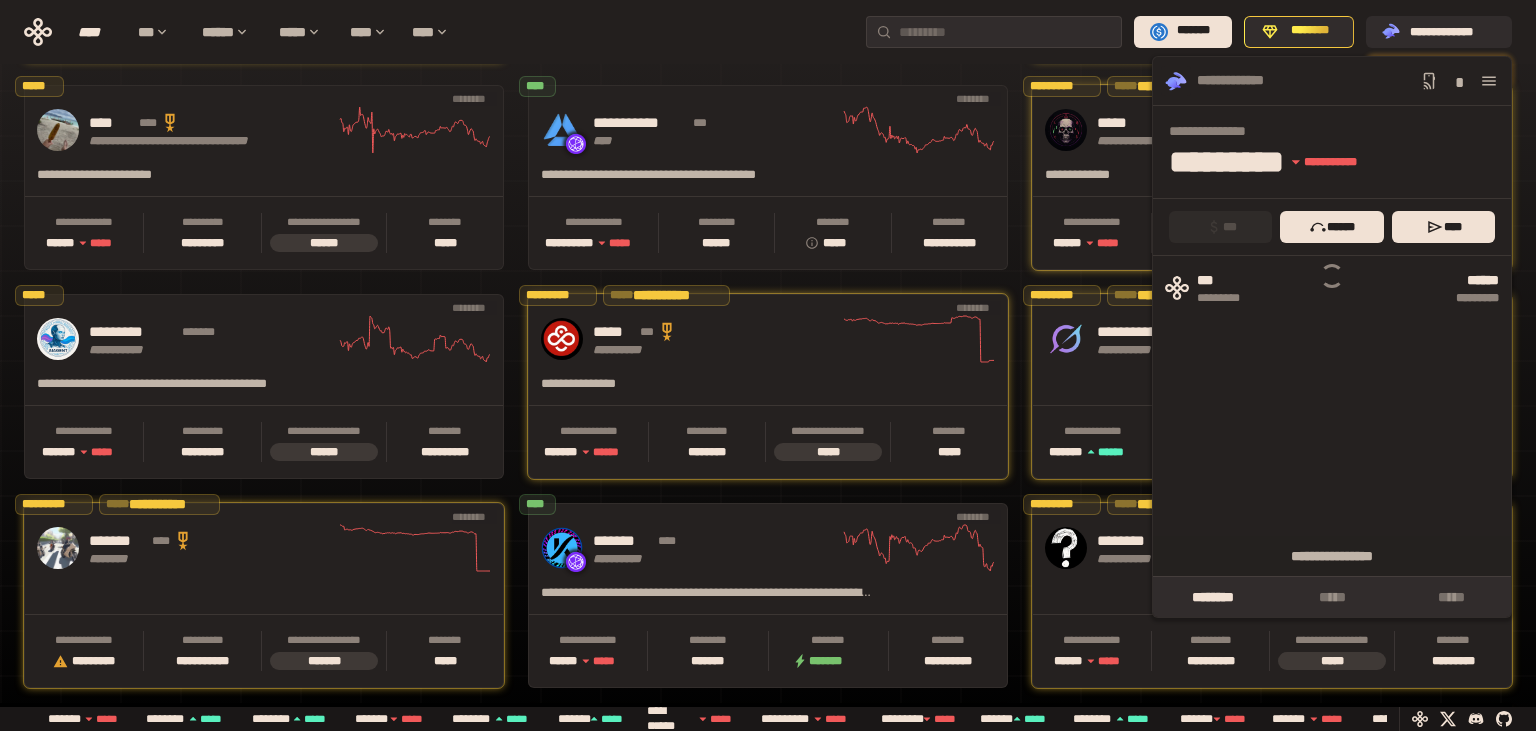 click on "**********" at bounding box center (768, 32) 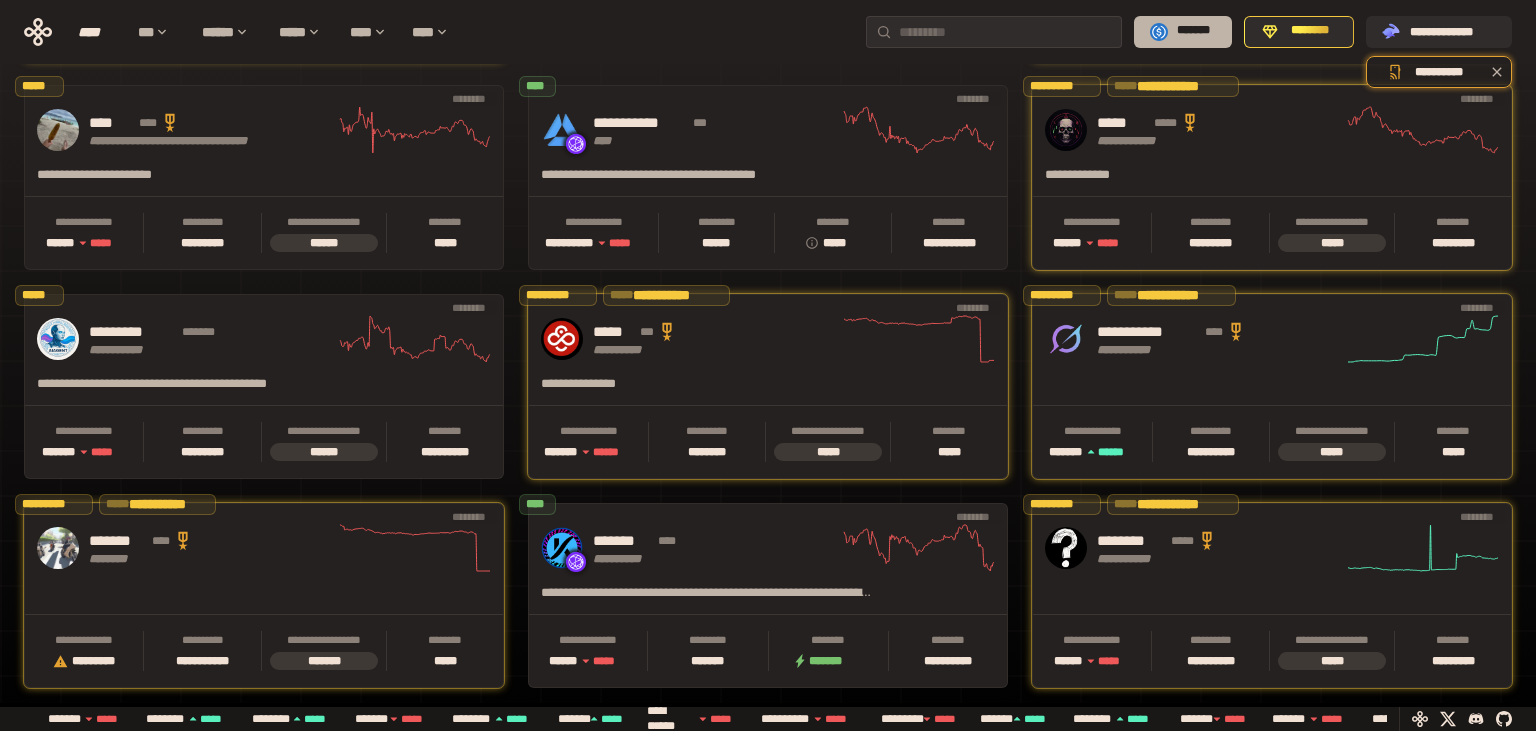 click on "*******" at bounding box center (1194, 31) 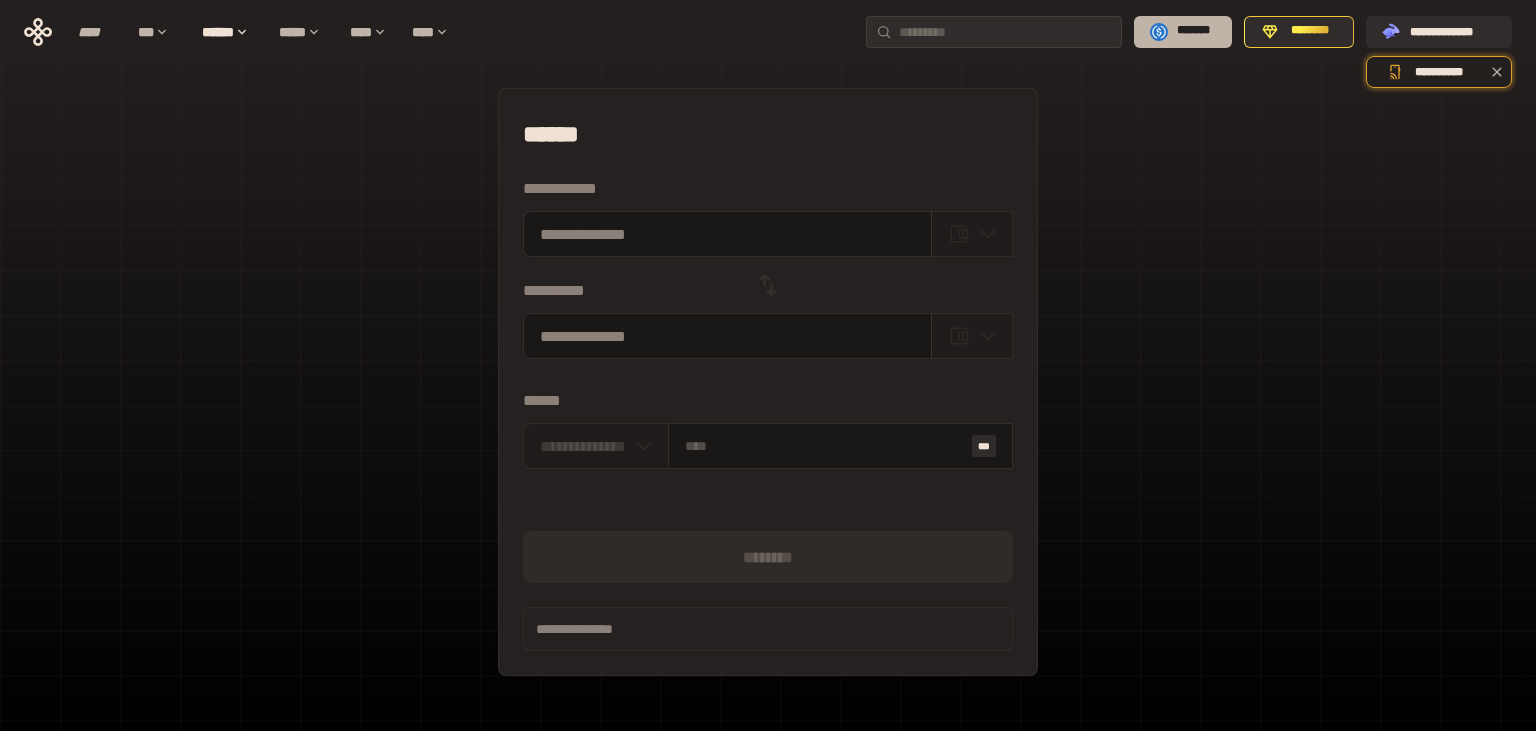 scroll, scrollTop: 0, scrollLeft: 0, axis: both 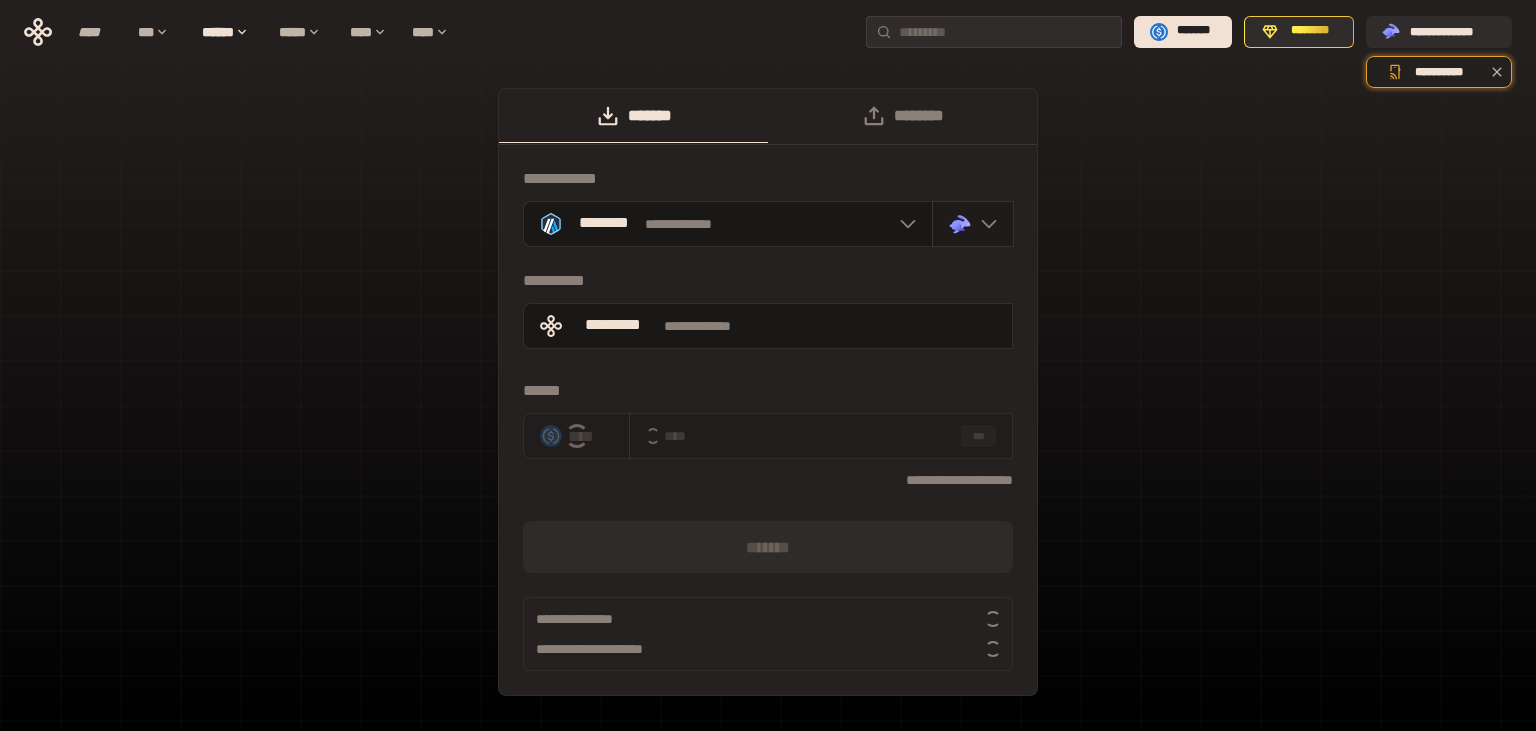 click 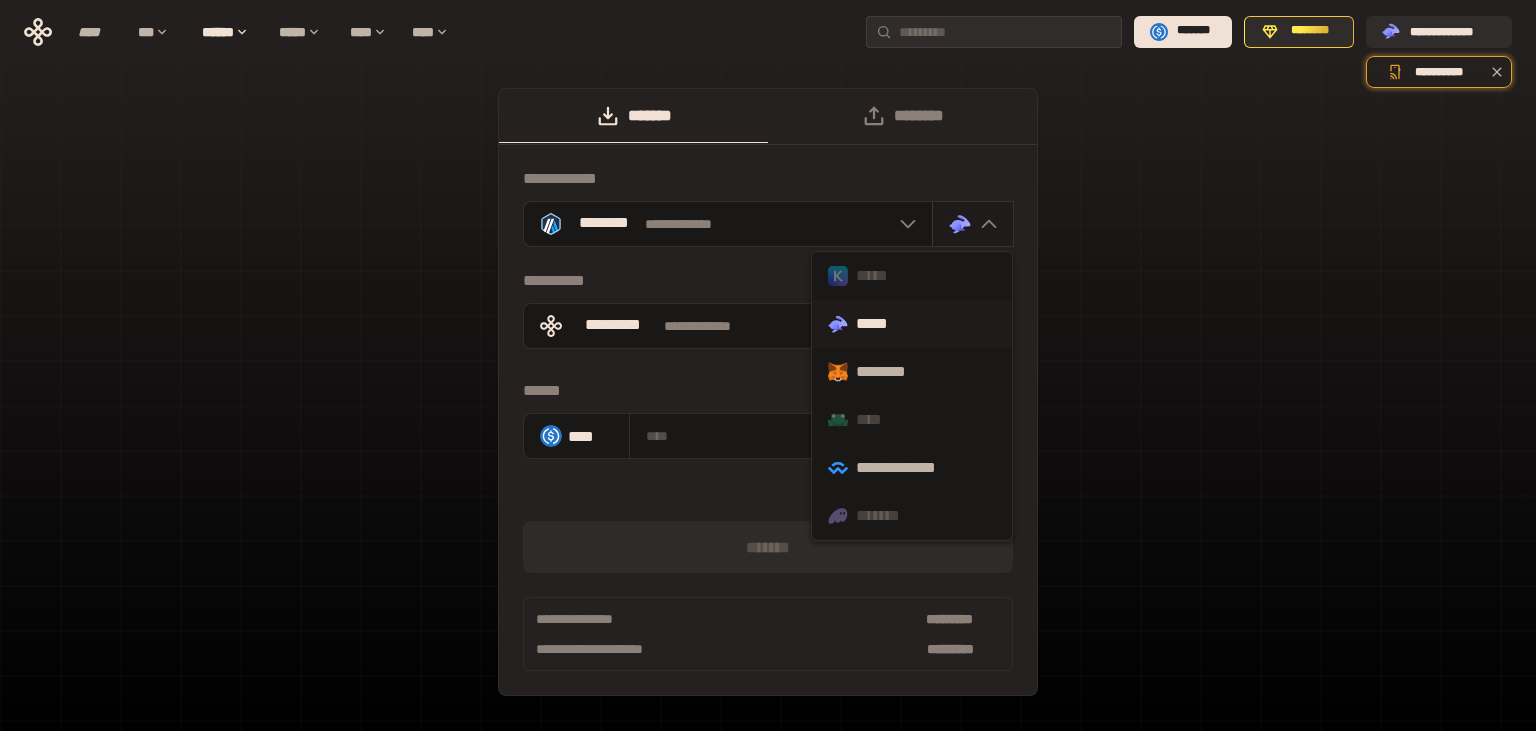 click 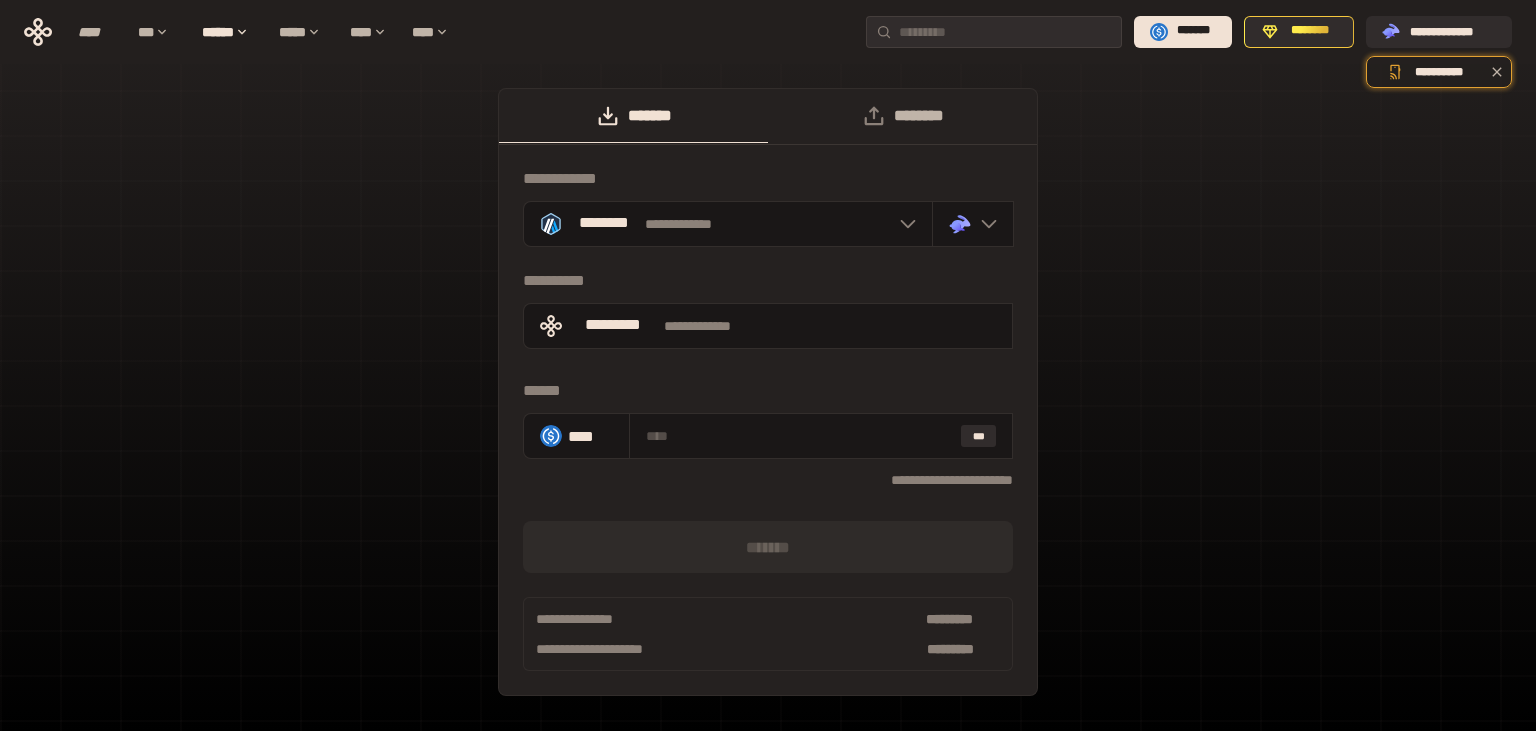 click on "********" at bounding box center [902, 116] 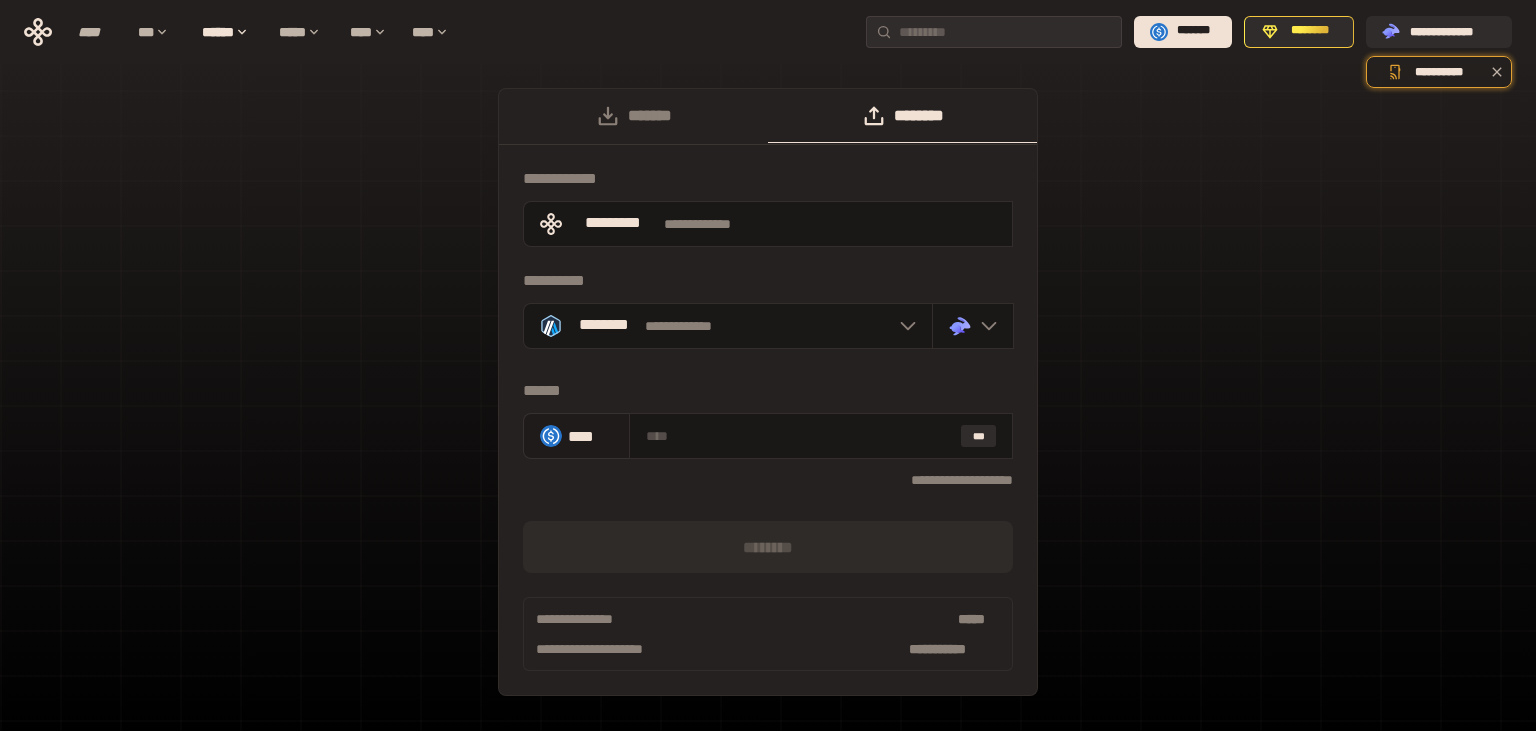 click on "****" at bounding box center (590, 435) 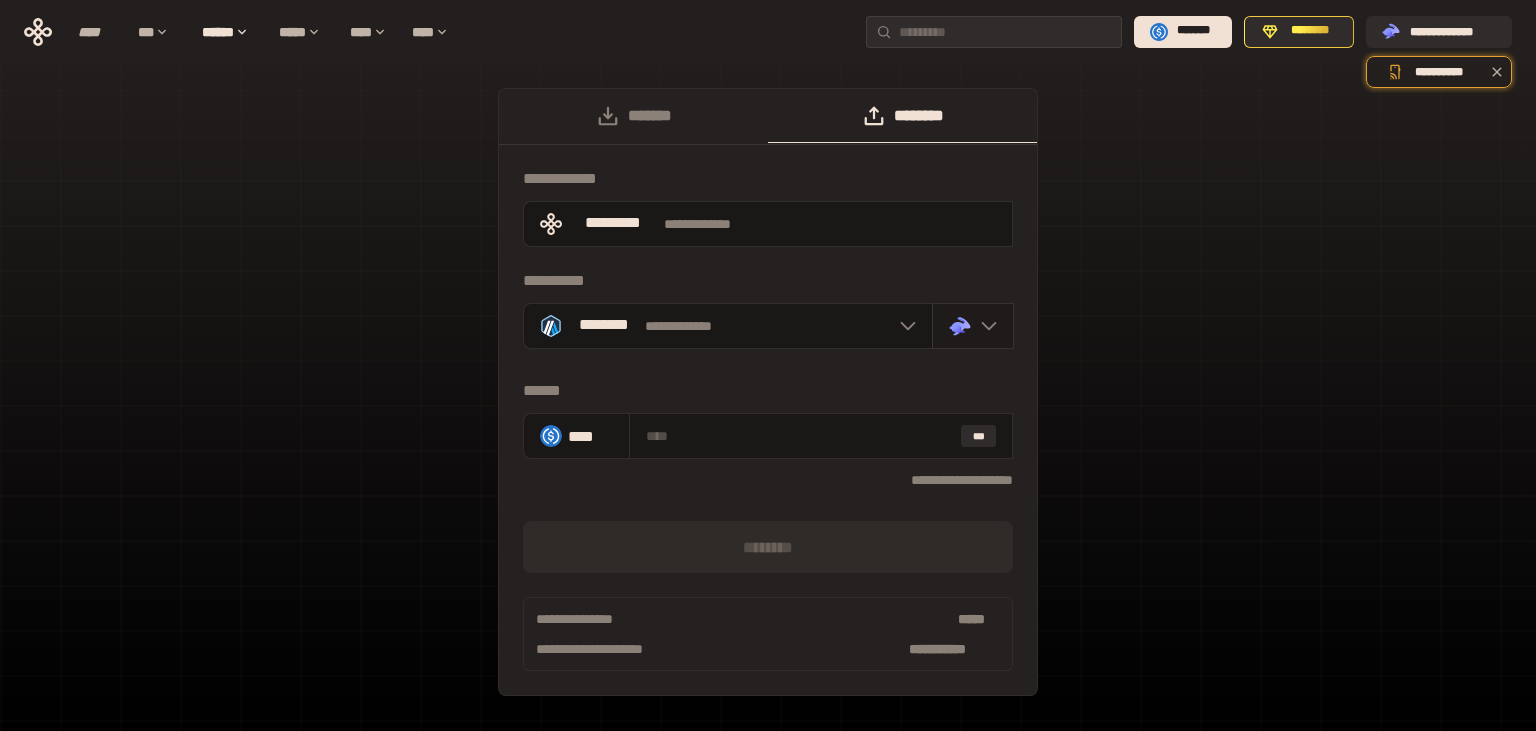 click 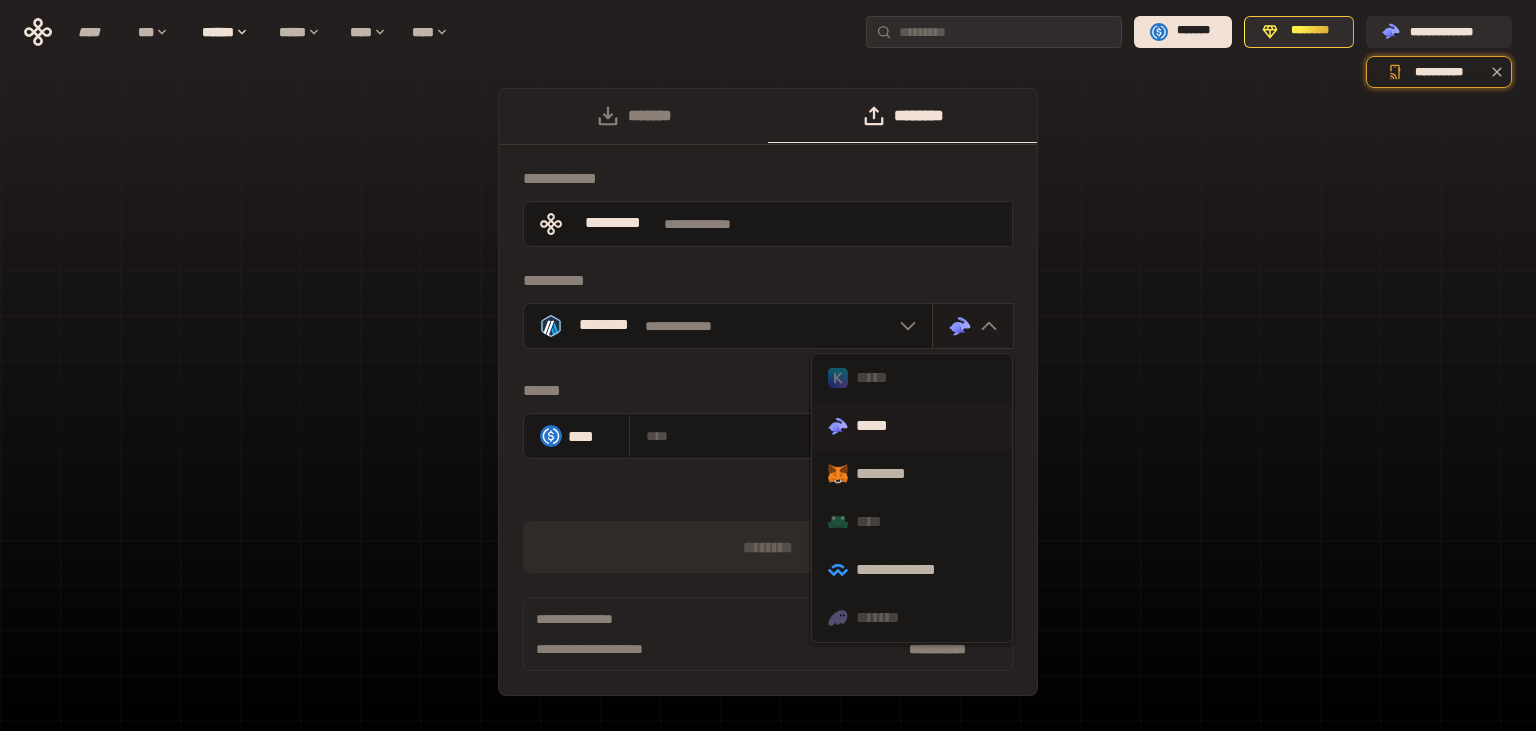 click 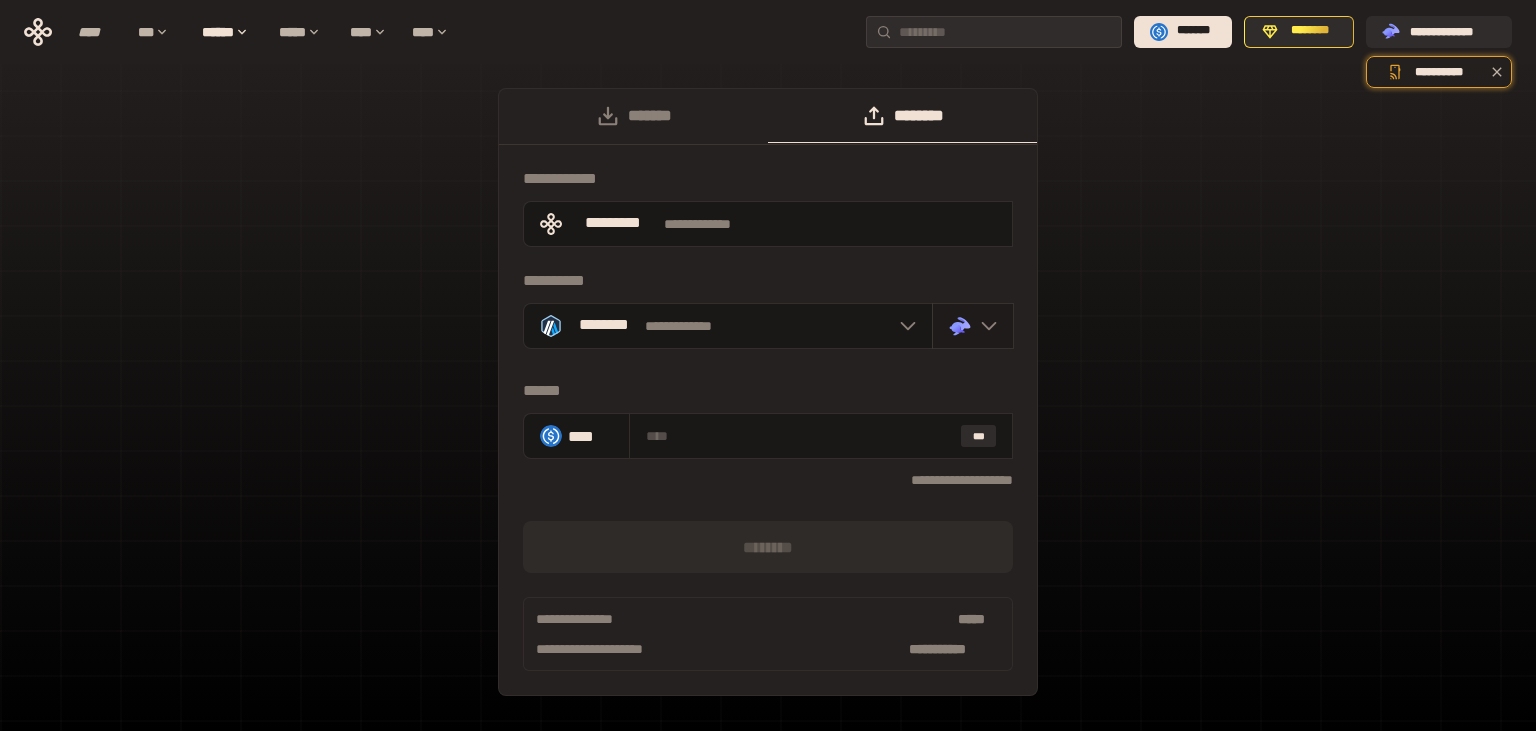 click 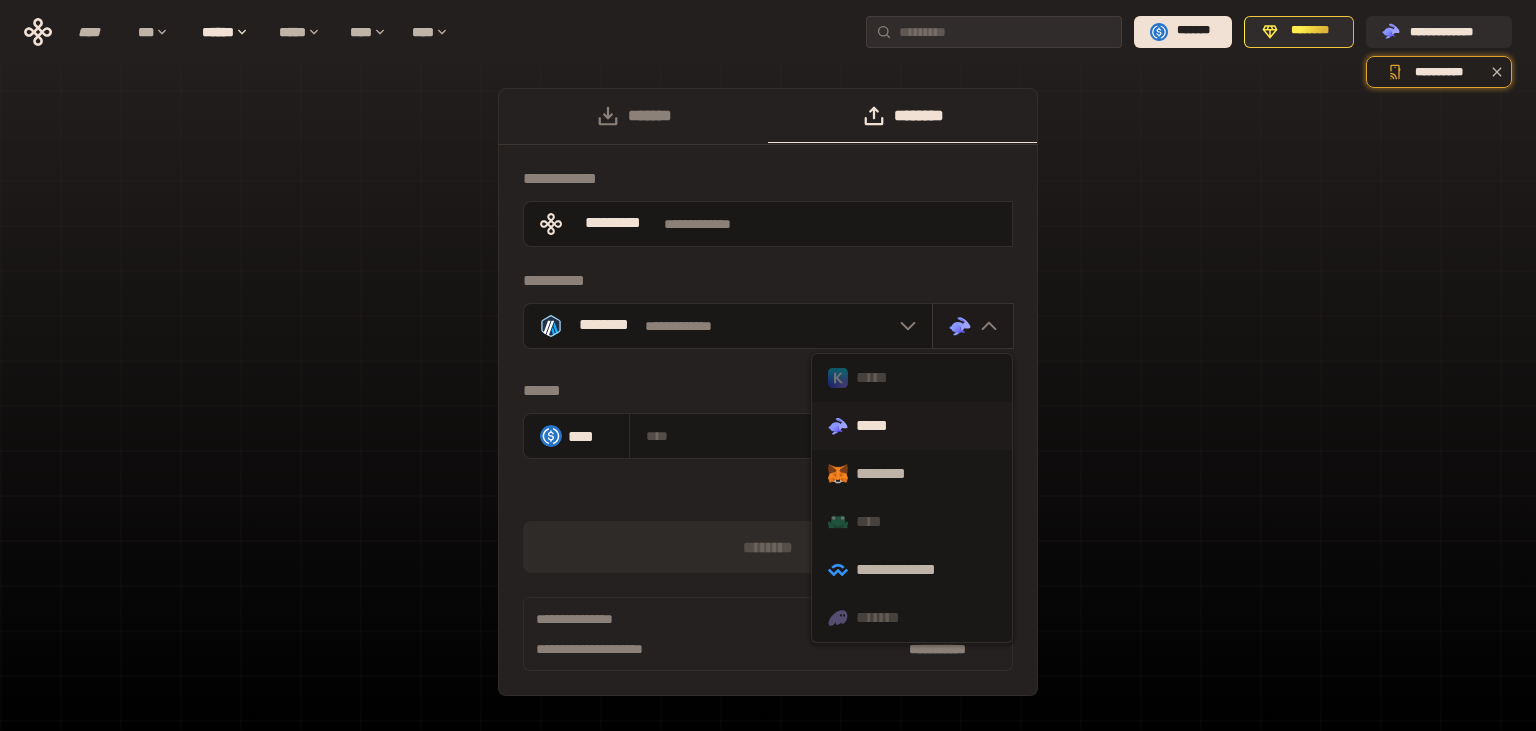 click 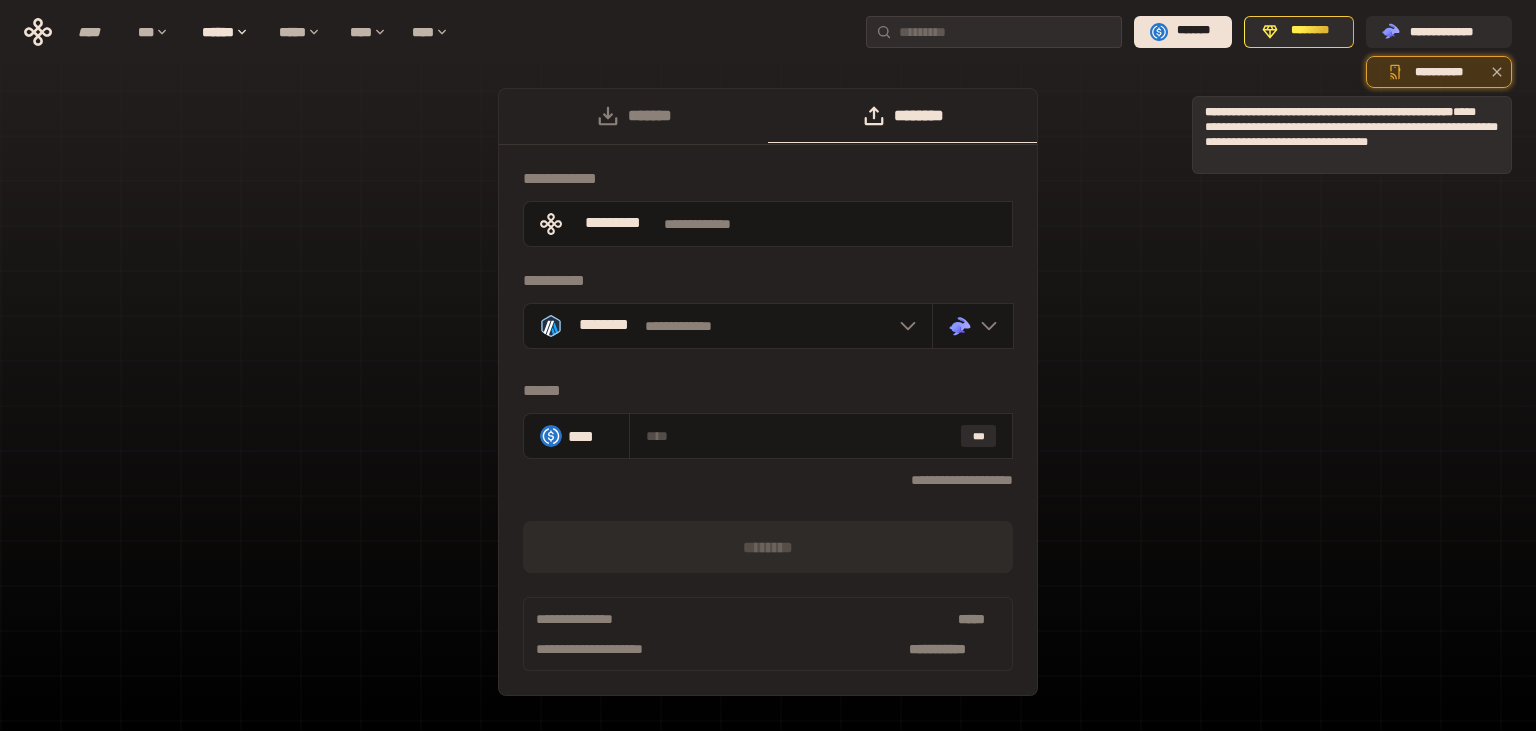 click on "**********" at bounding box center (1439, 75) 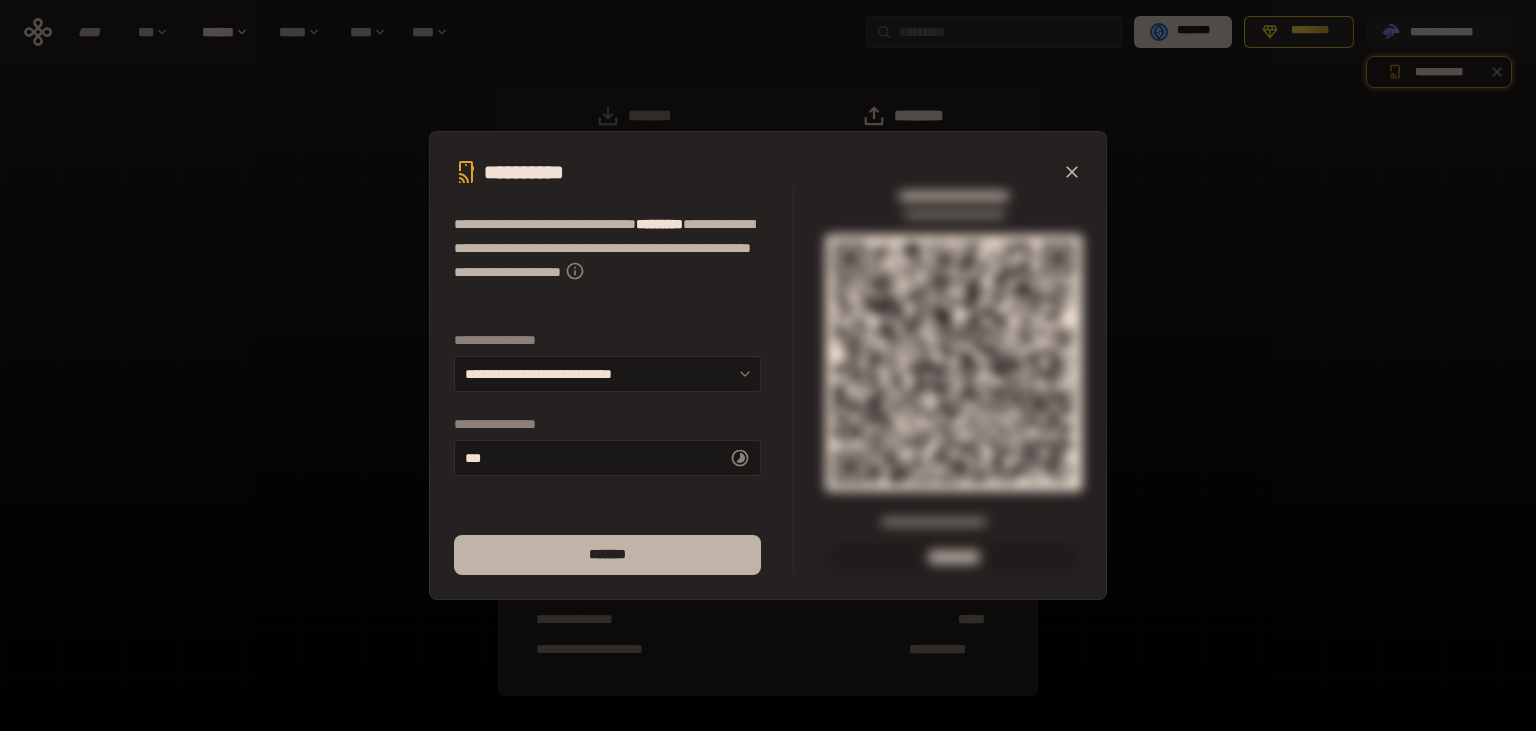click on "*******" at bounding box center (607, 555) 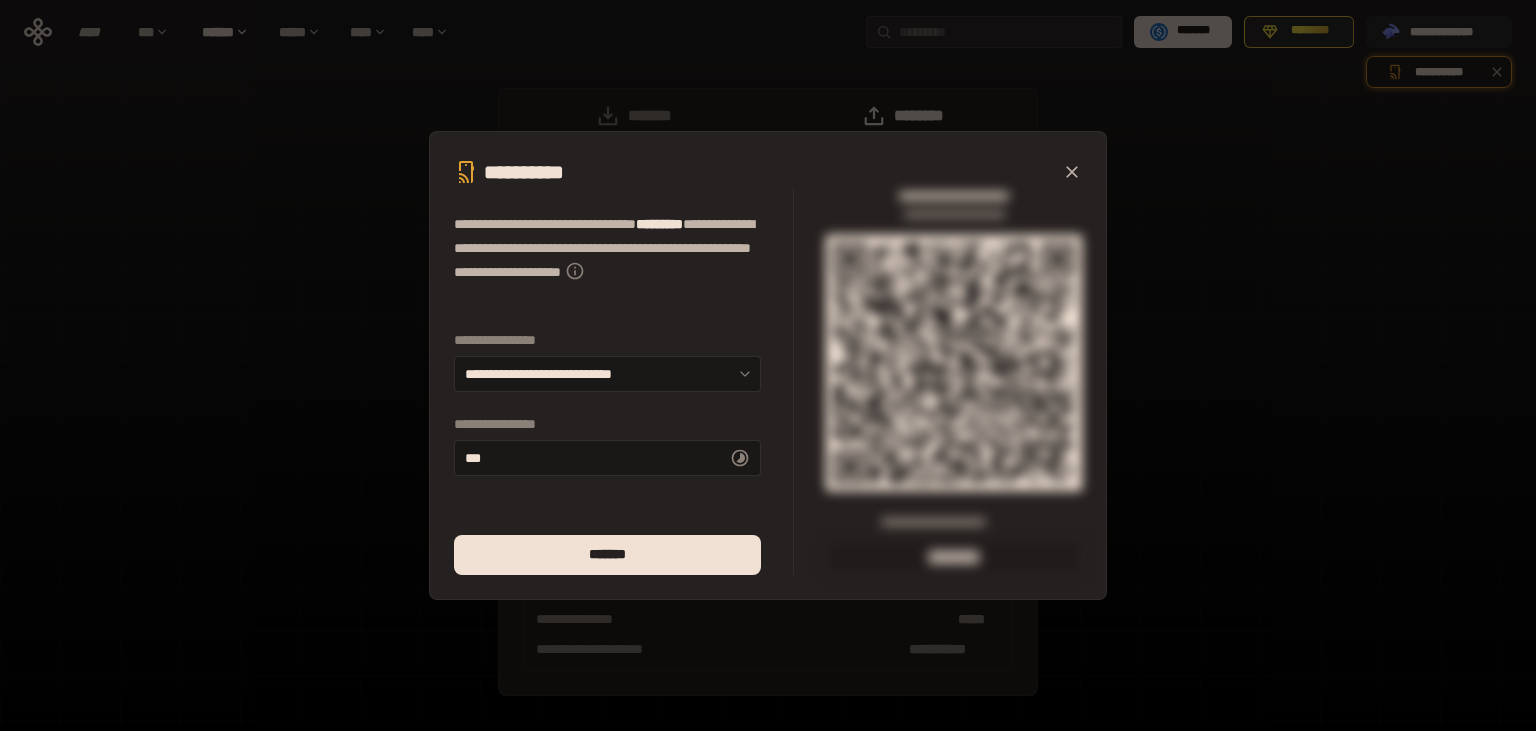 click on "**********" at bounding box center (768, 365) 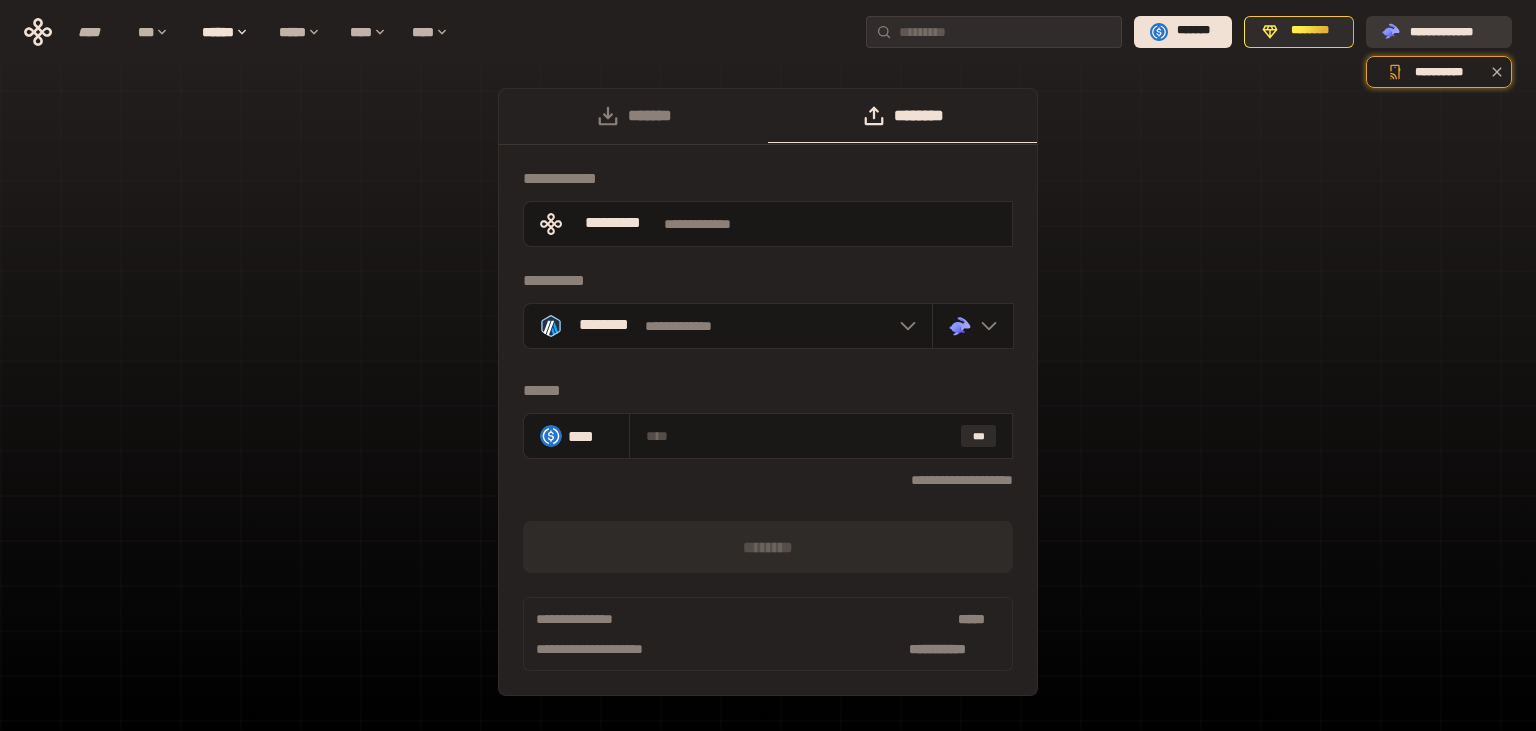 click on "**********" at bounding box center [1453, 31] 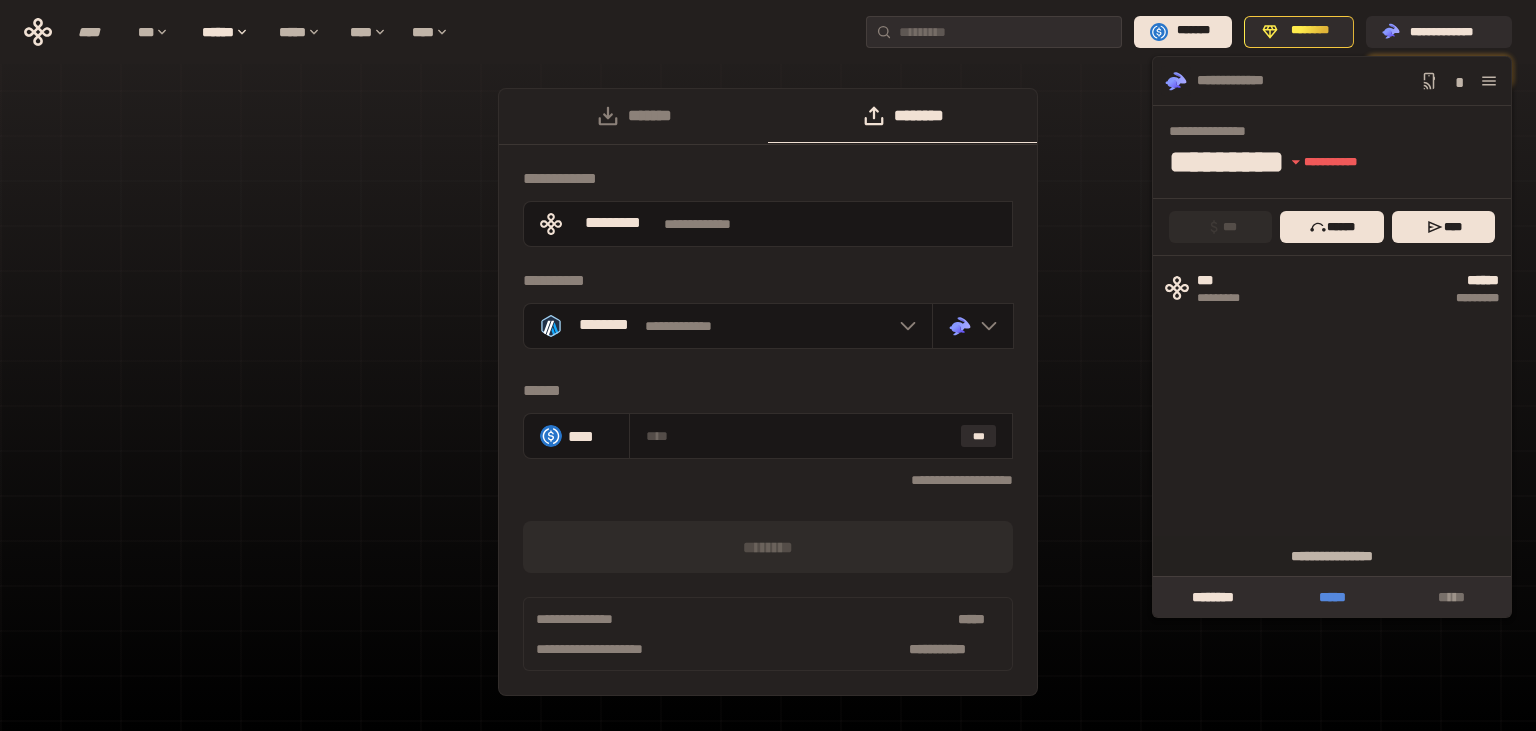 click on "*****" at bounding box center [1331, 597] 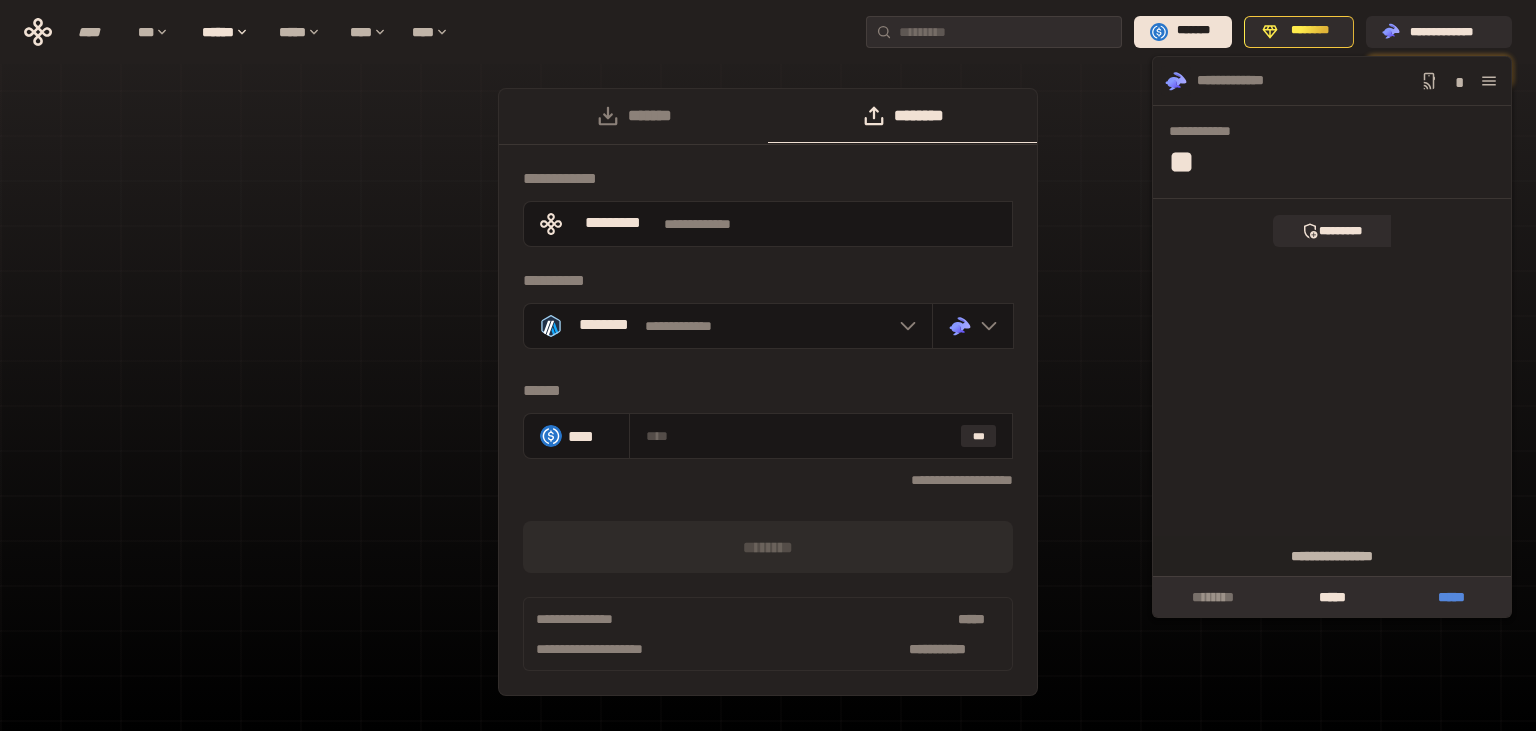 click on "*****" at bounding box center [1451, 597] 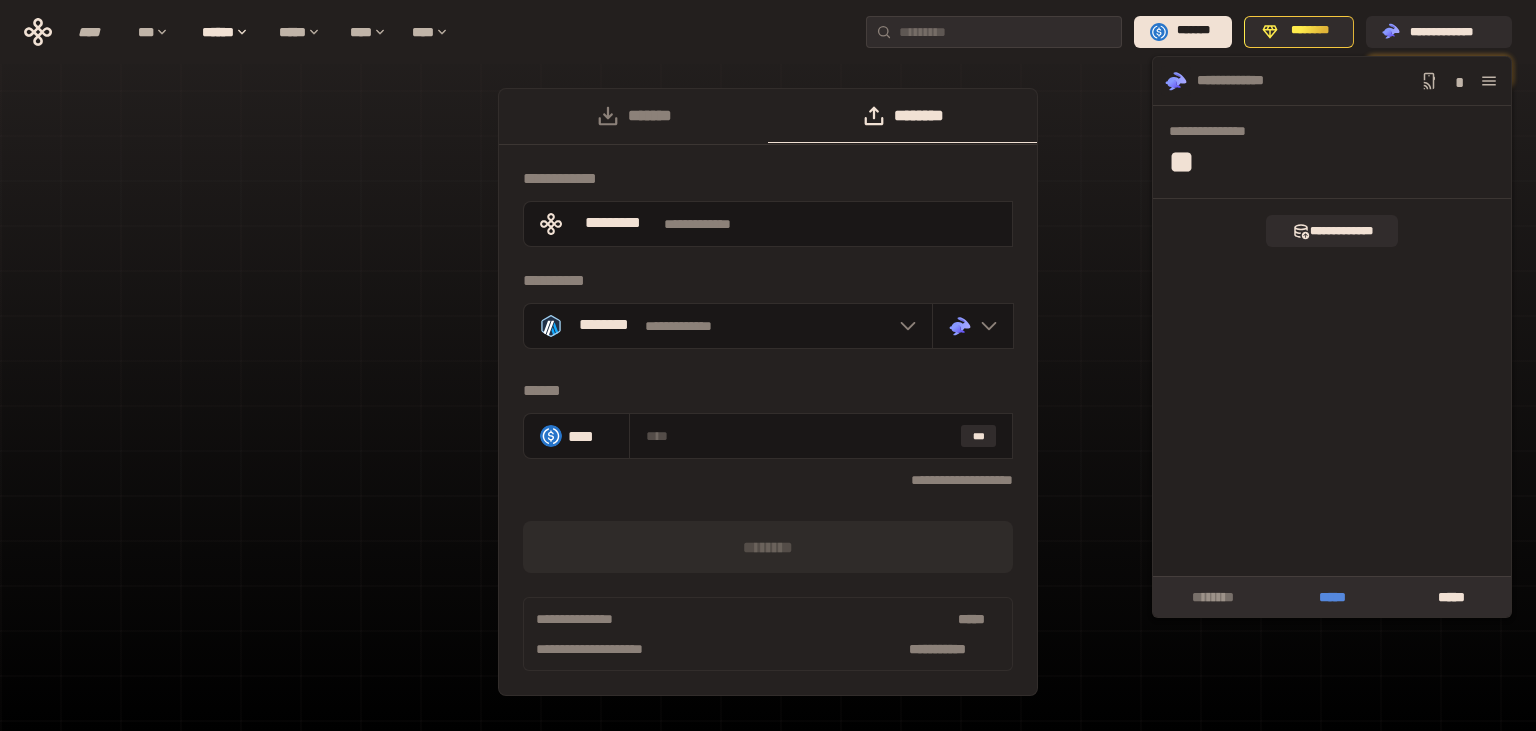 click on "*****" at bounding box center (1331, 597) 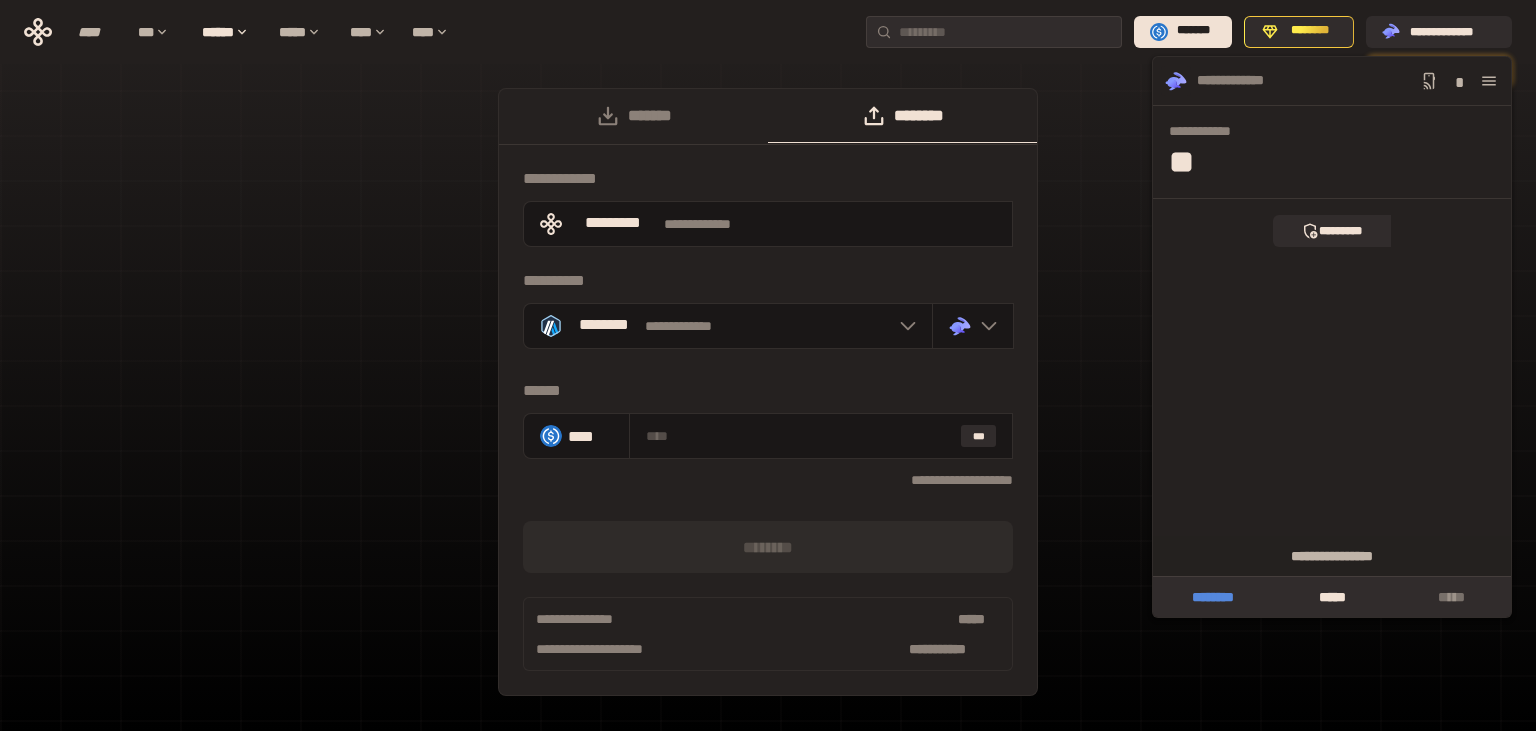 click on "********" at bounding box center [1212, 597] 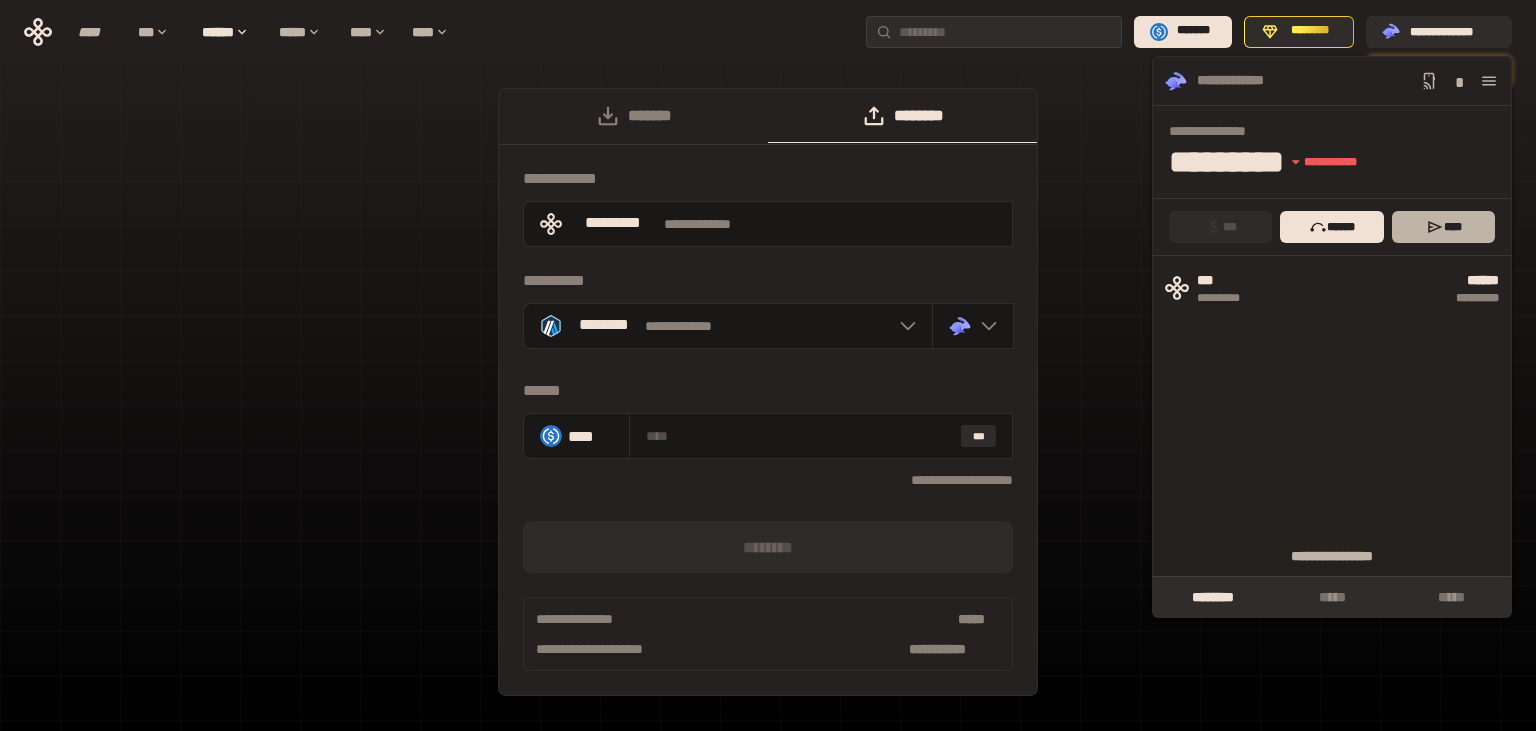 click on "****" at bounding box center (1443, 227) 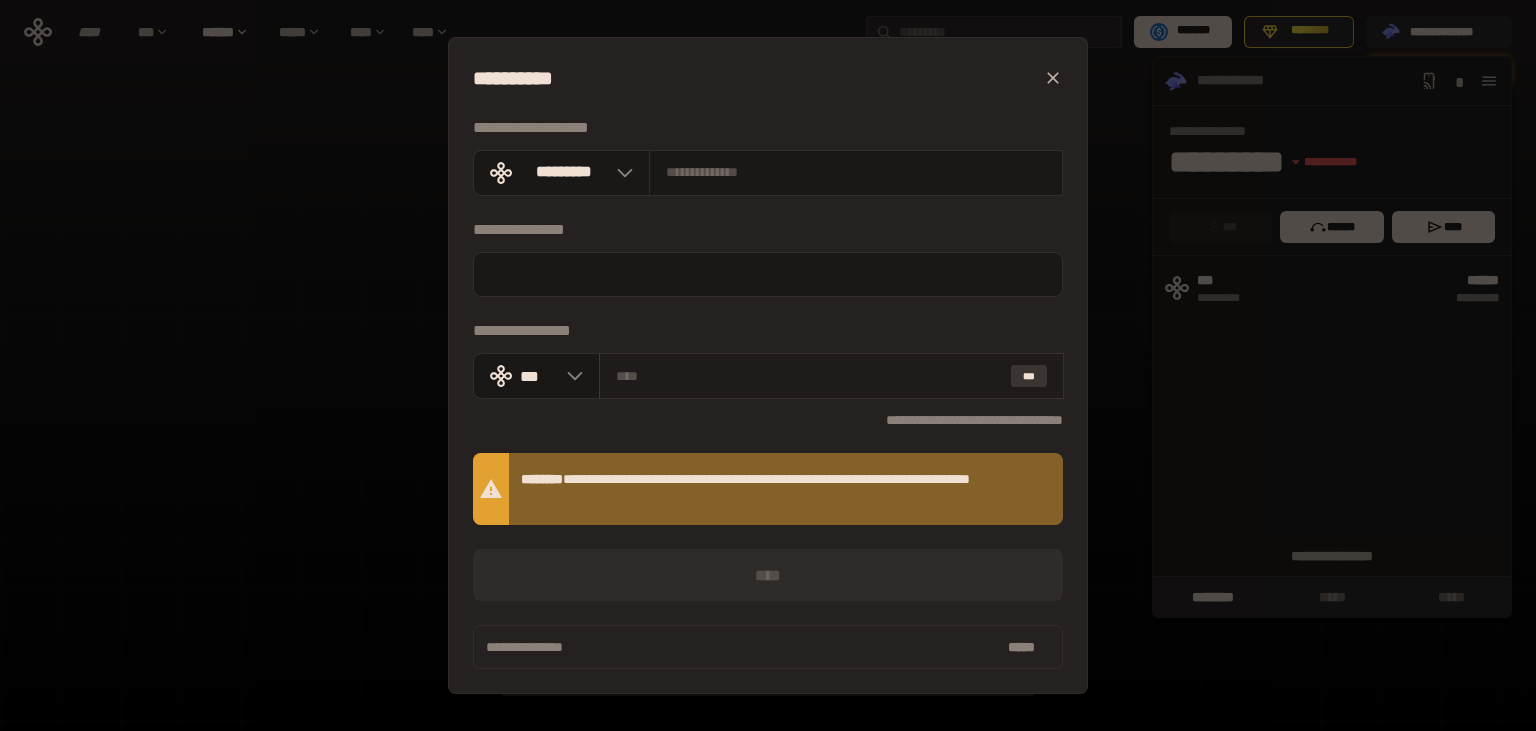 click on "***" at bounding box center (1029, 376) 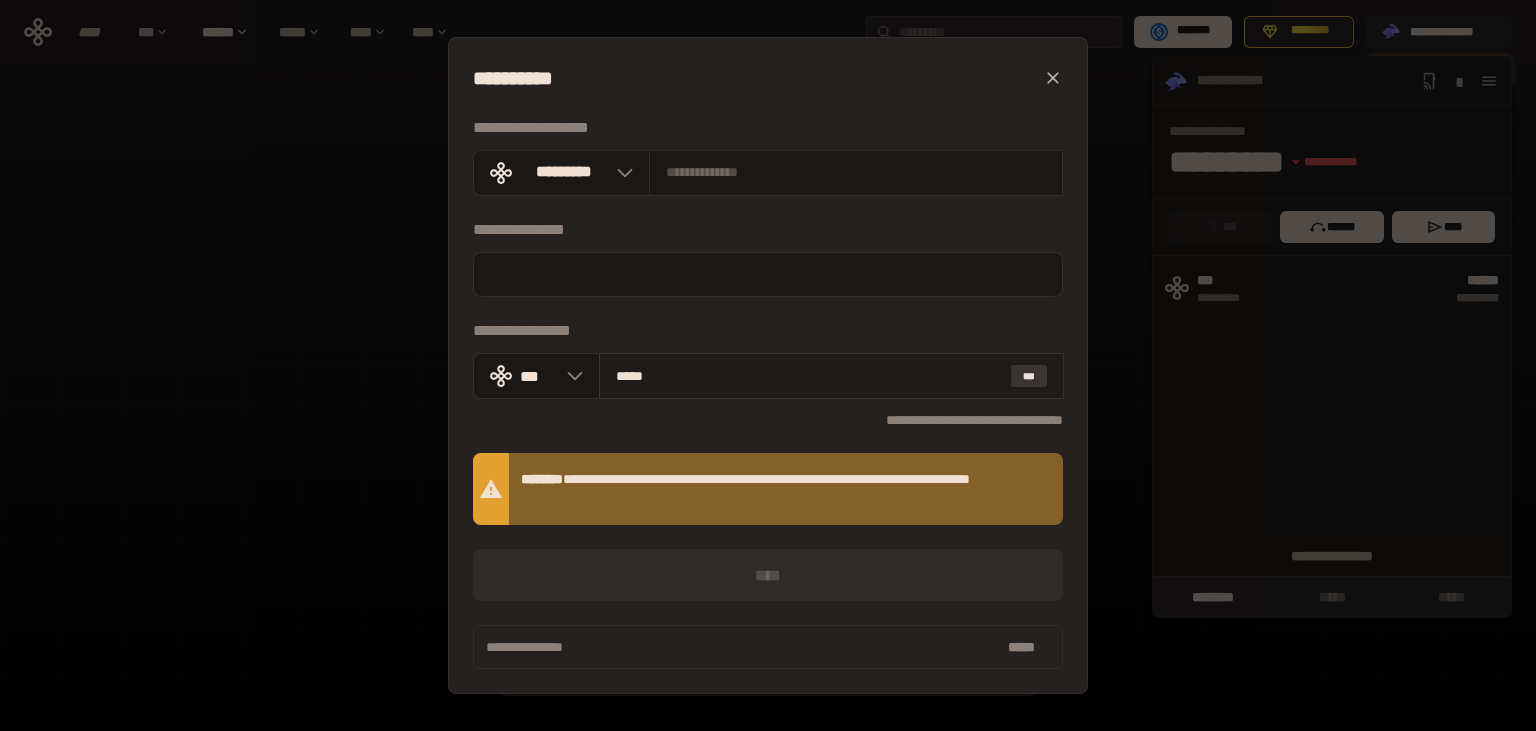 click on "***" at bounding box center (1029, 376) 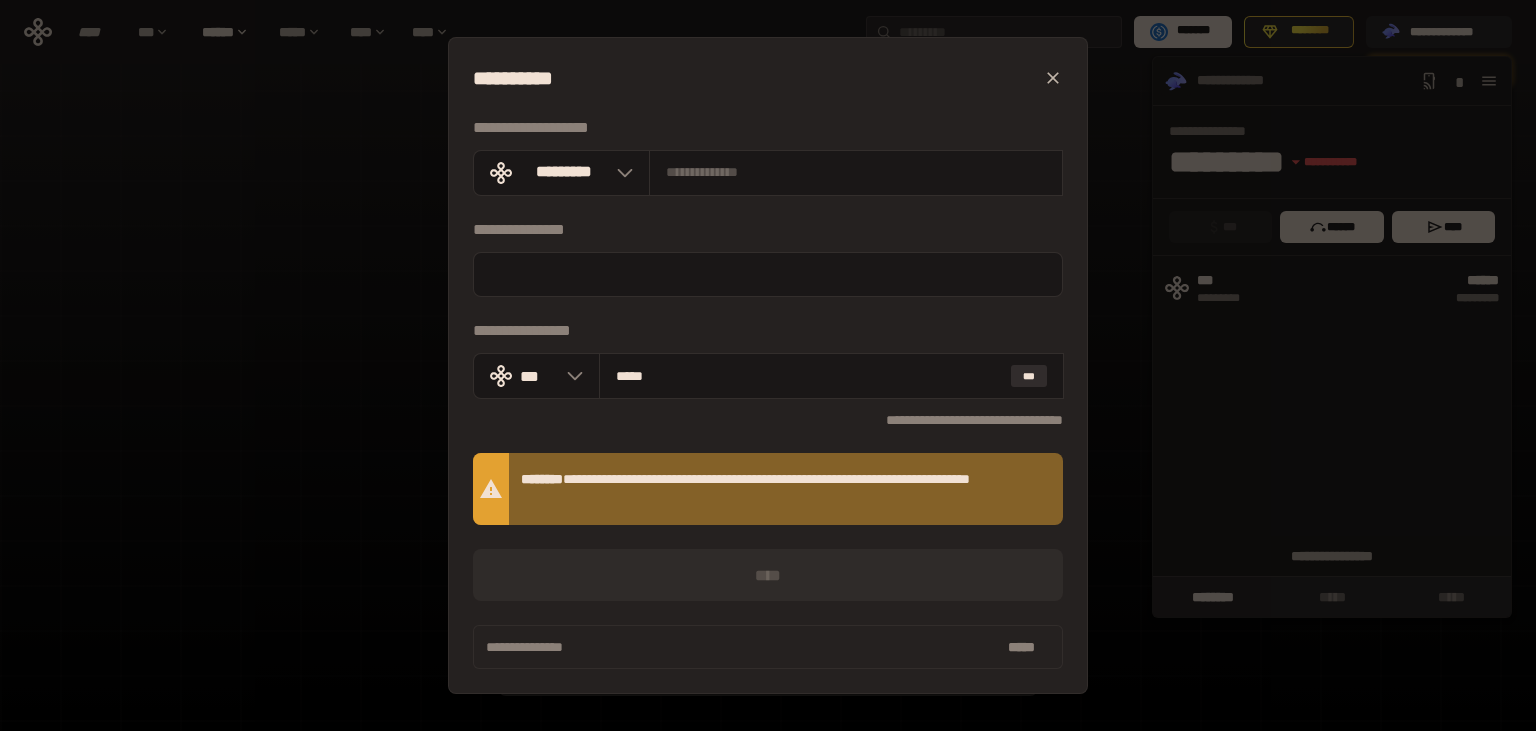 click 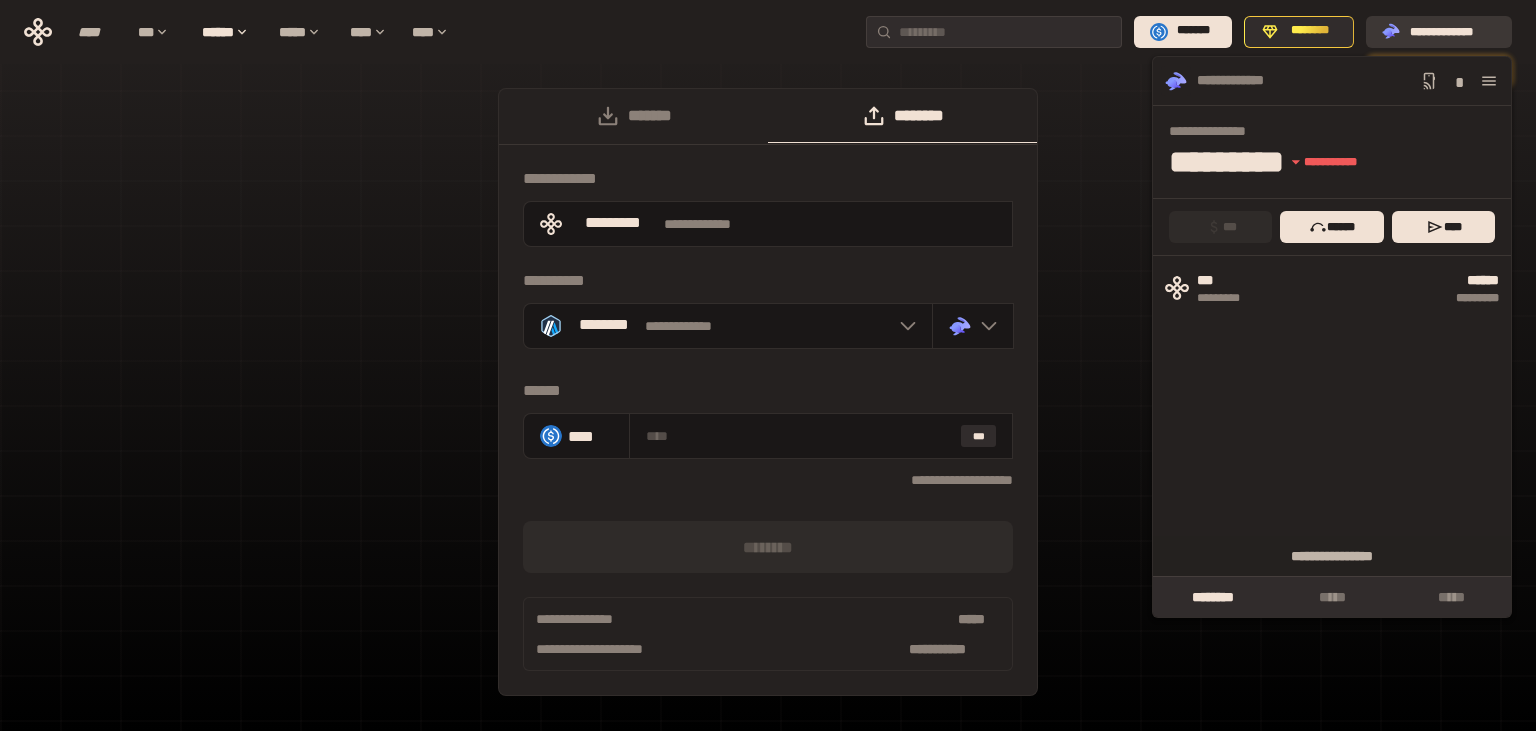 click on "**********" at bounding box center [1453, 31] 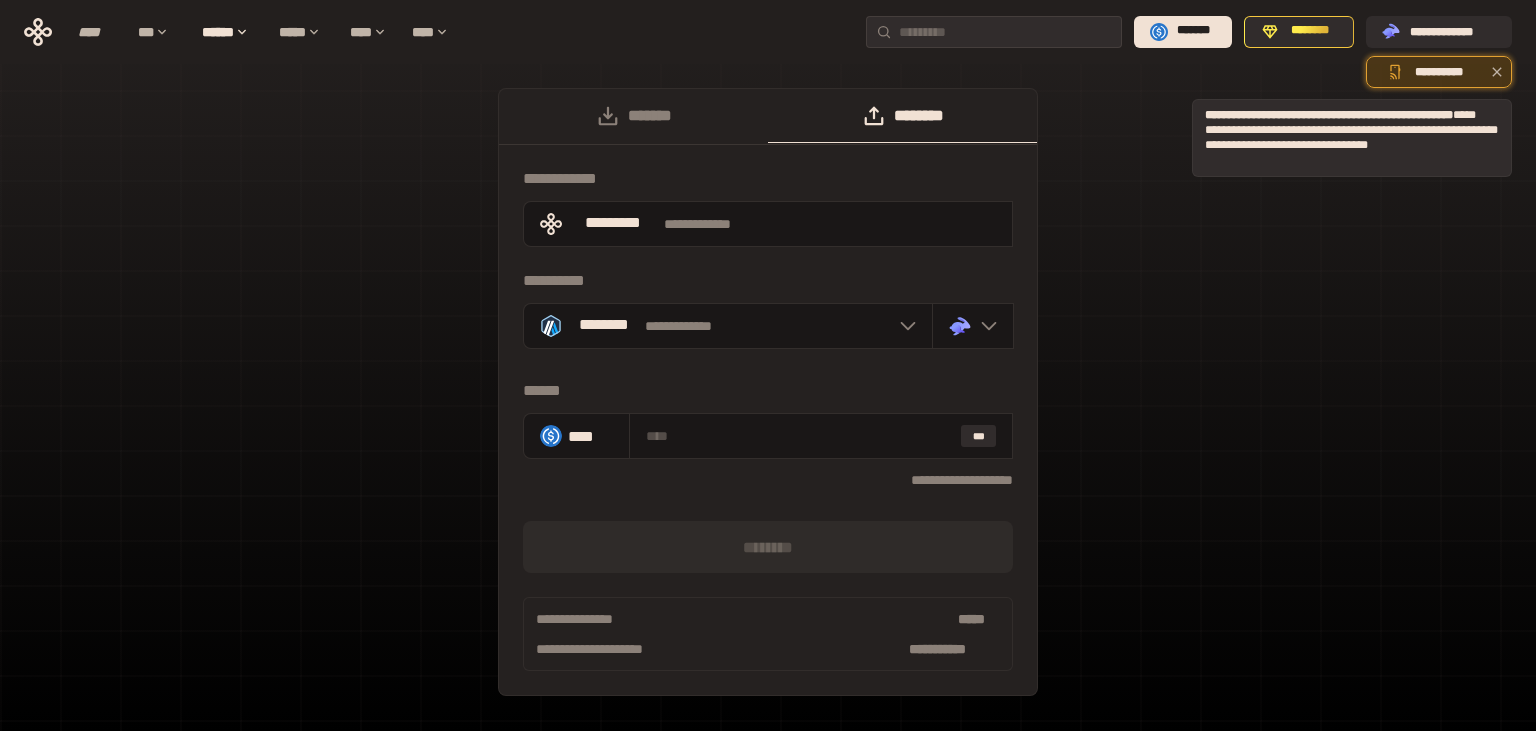 click 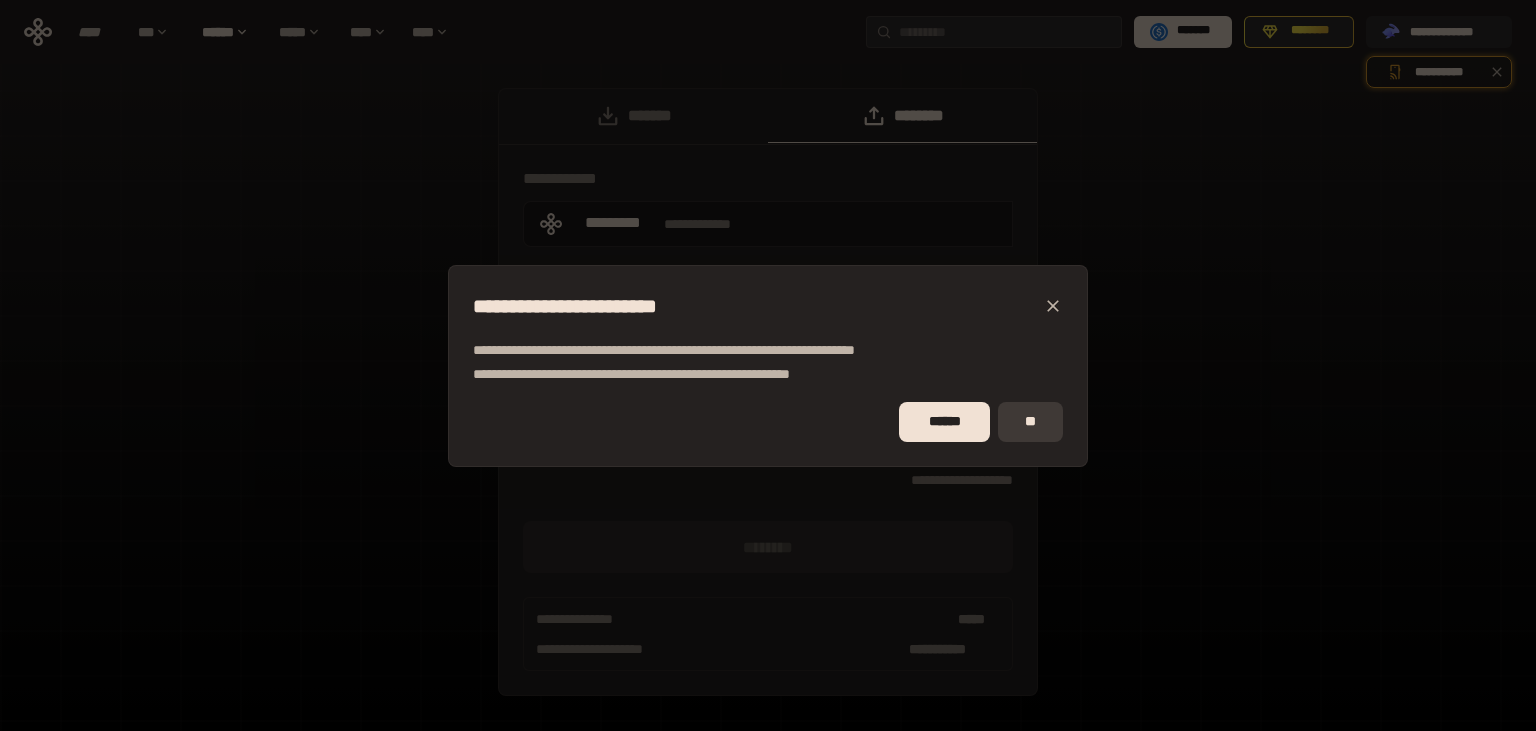 click on "**" at bounding box center [1030, 422] 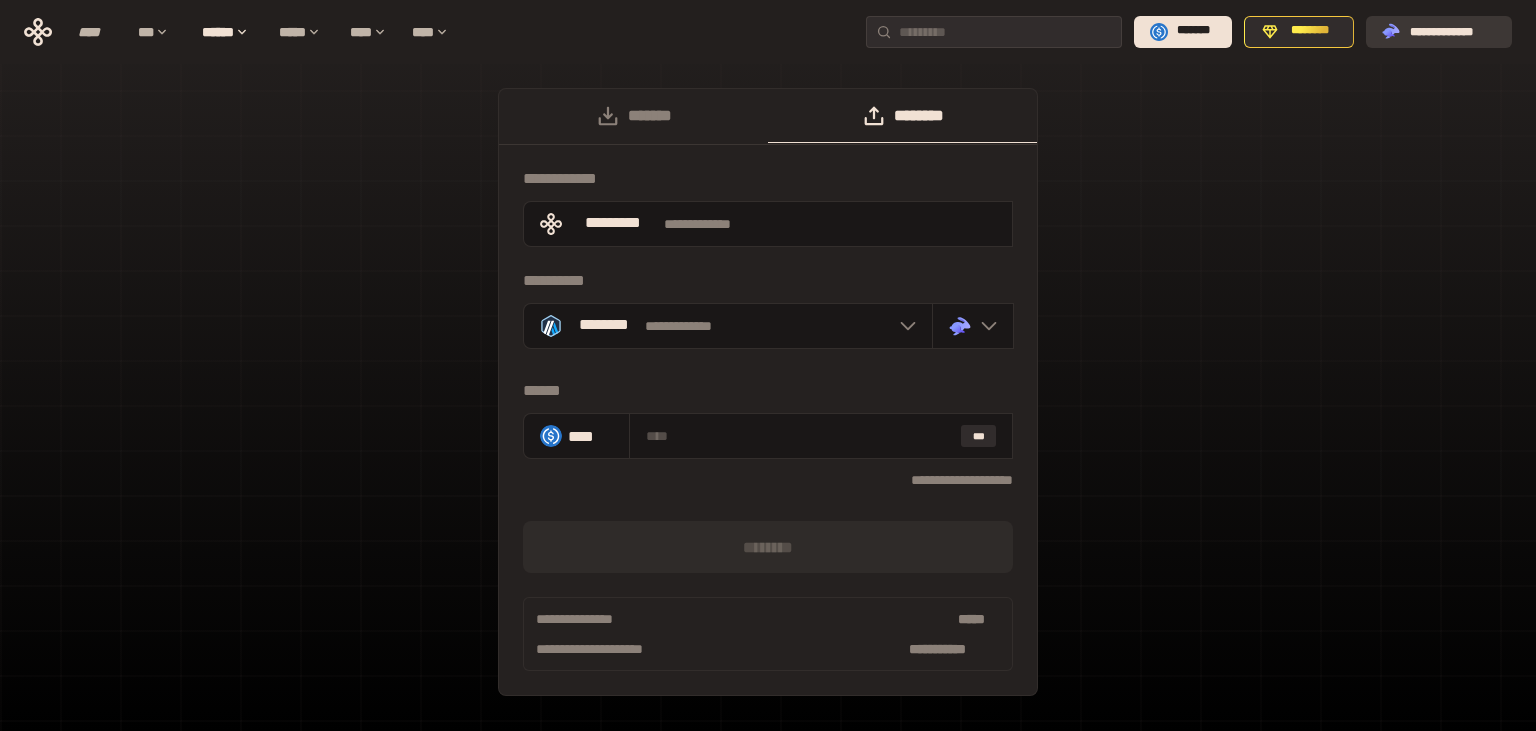 click on "**********" at bounding box center (1453, 31) 